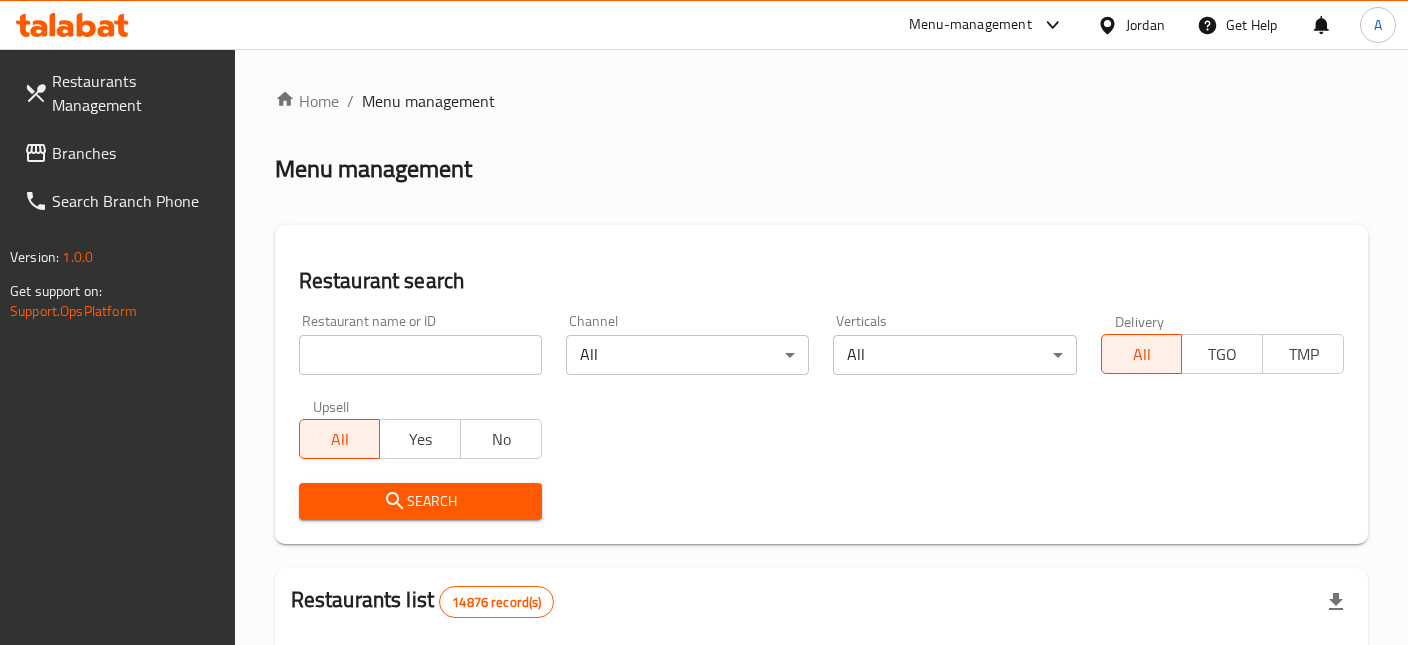 scroll, scrollTop: 0, scrollLeft: 0, axis: both 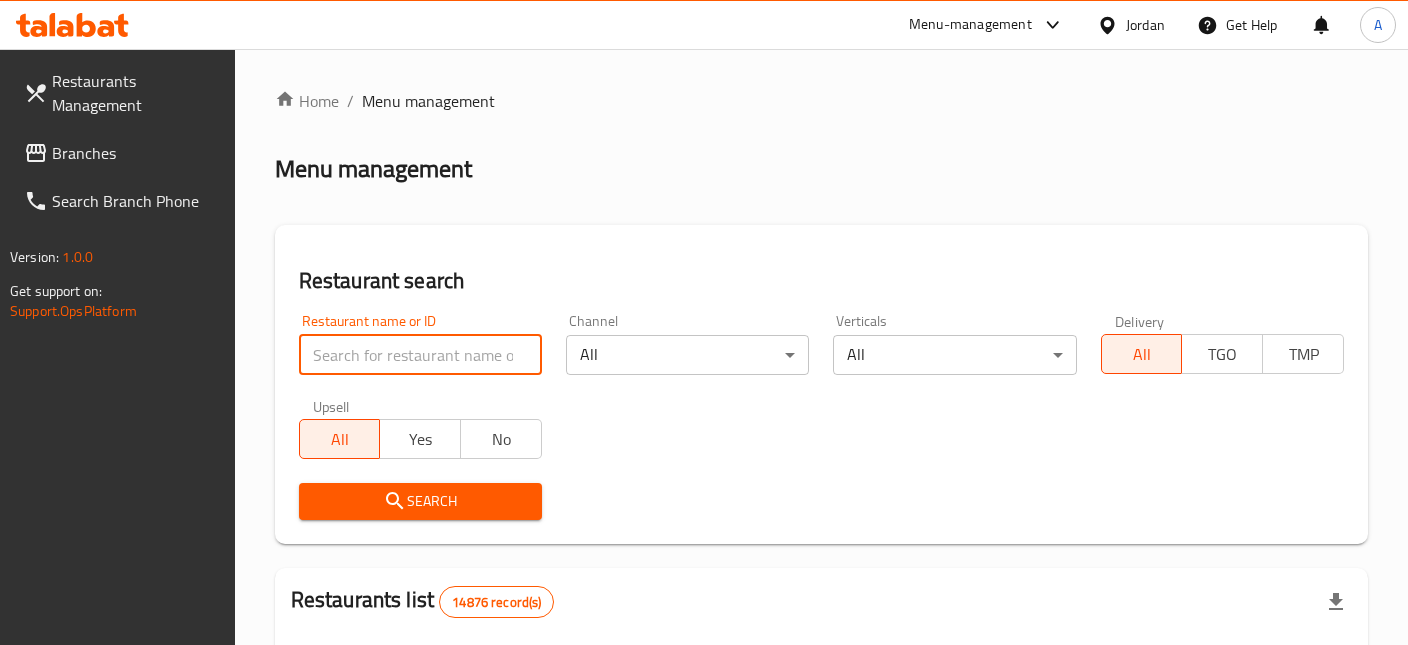 click at bounding box center (420, 355) 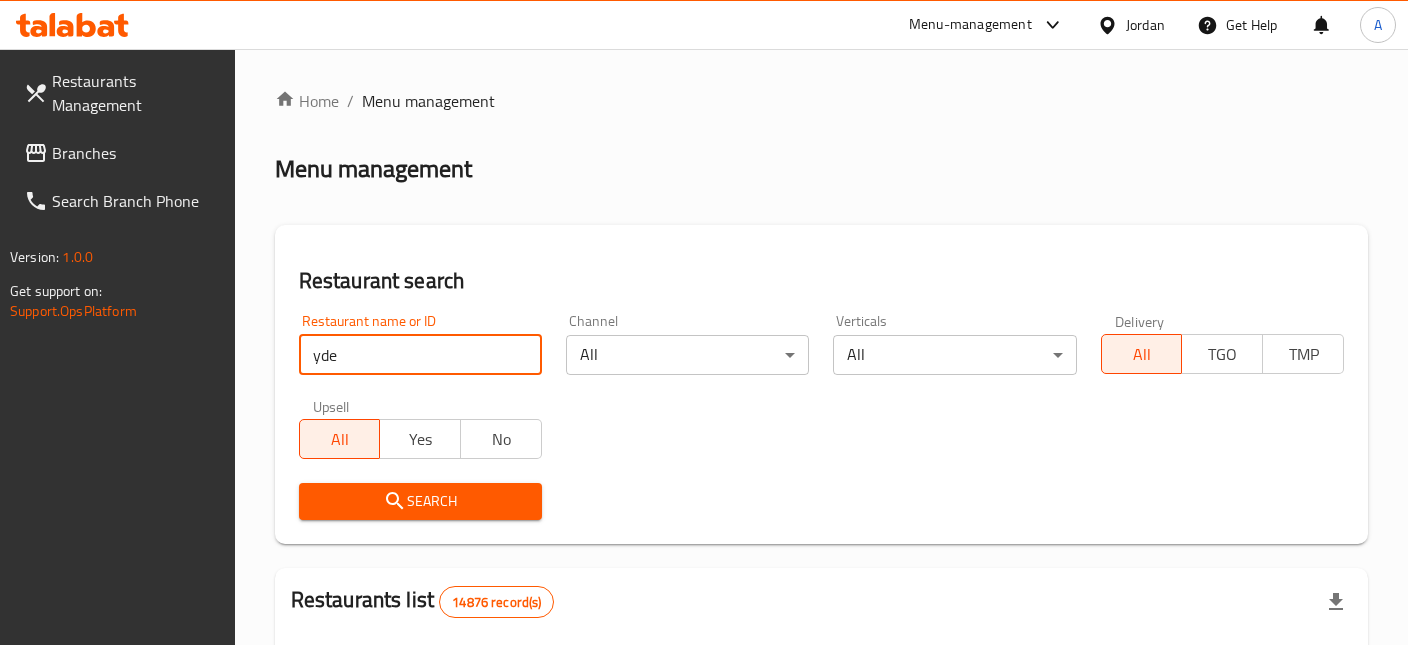 type on "yde" 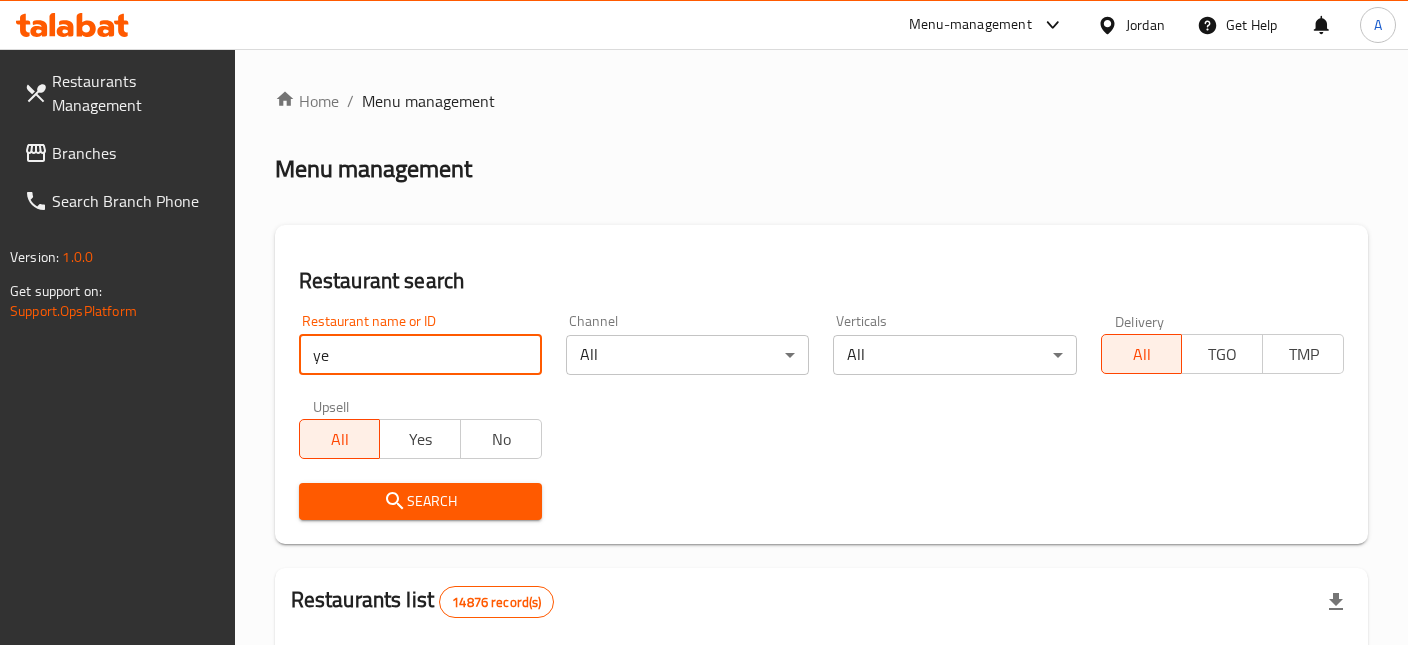 type on "yed" 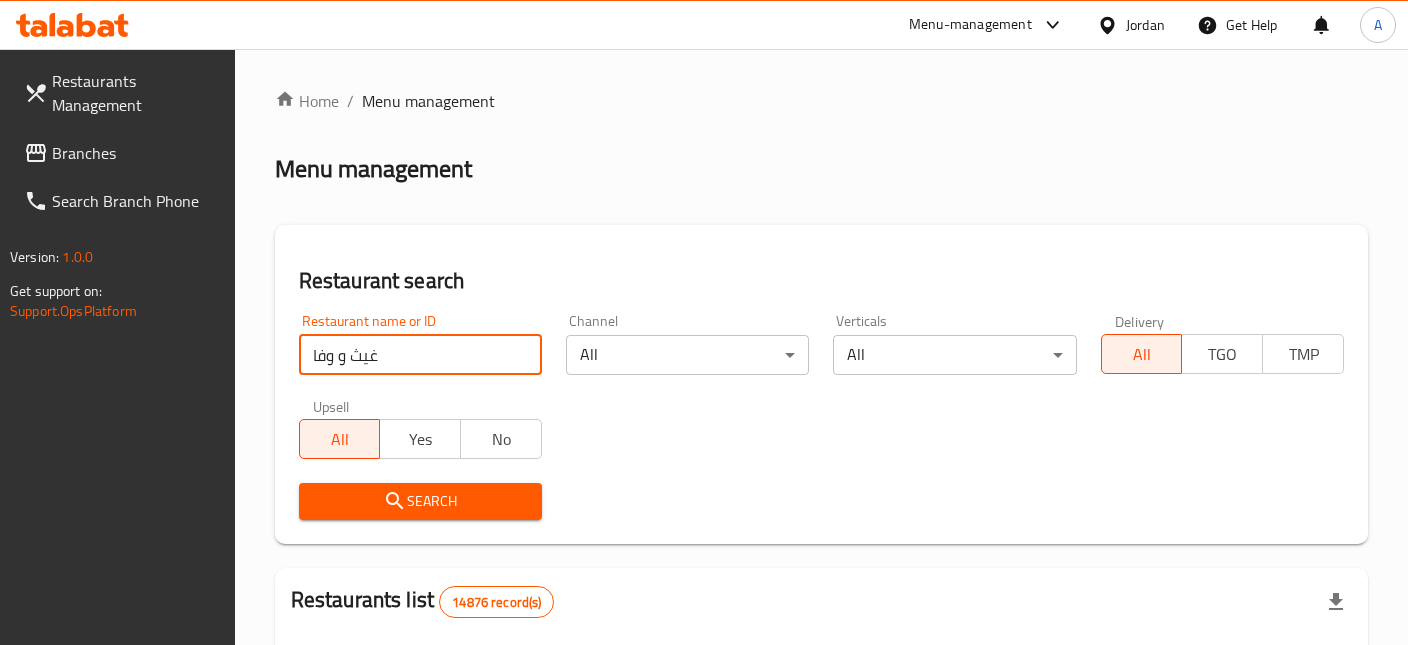 type on "غيث و وفا" 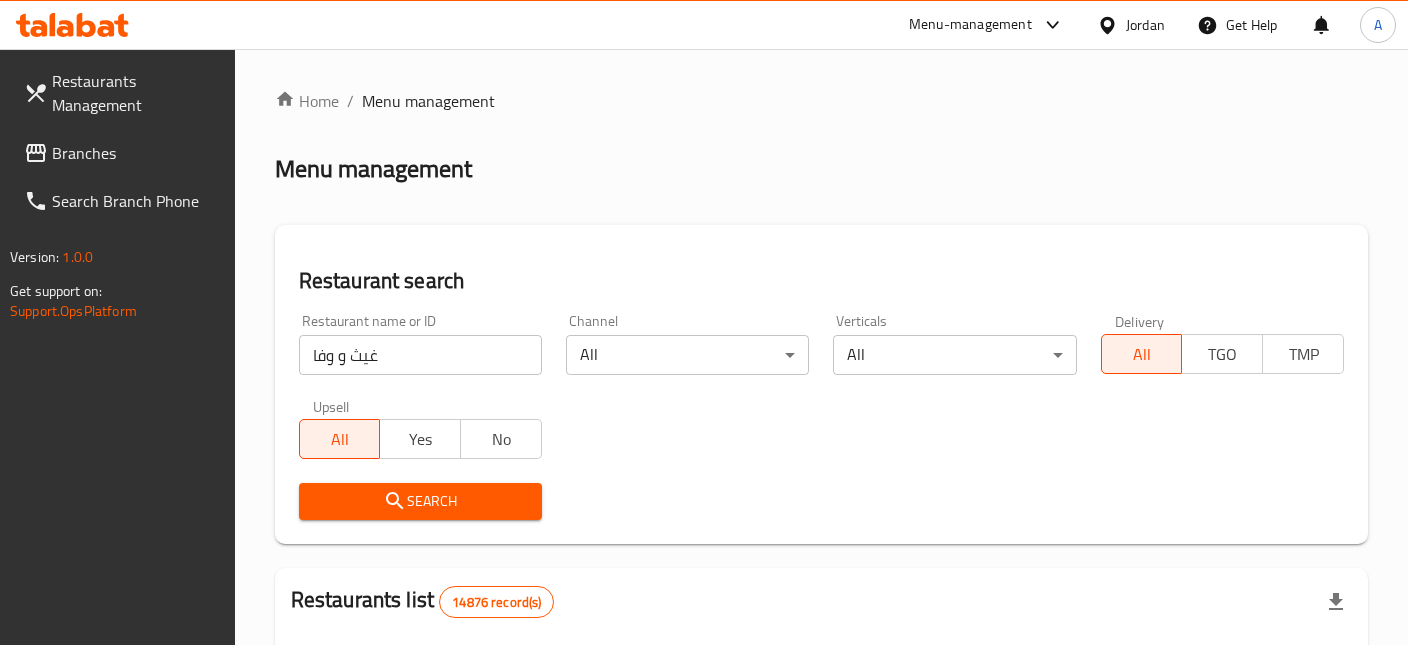 click on "Search" at bounding box center (420, 501) 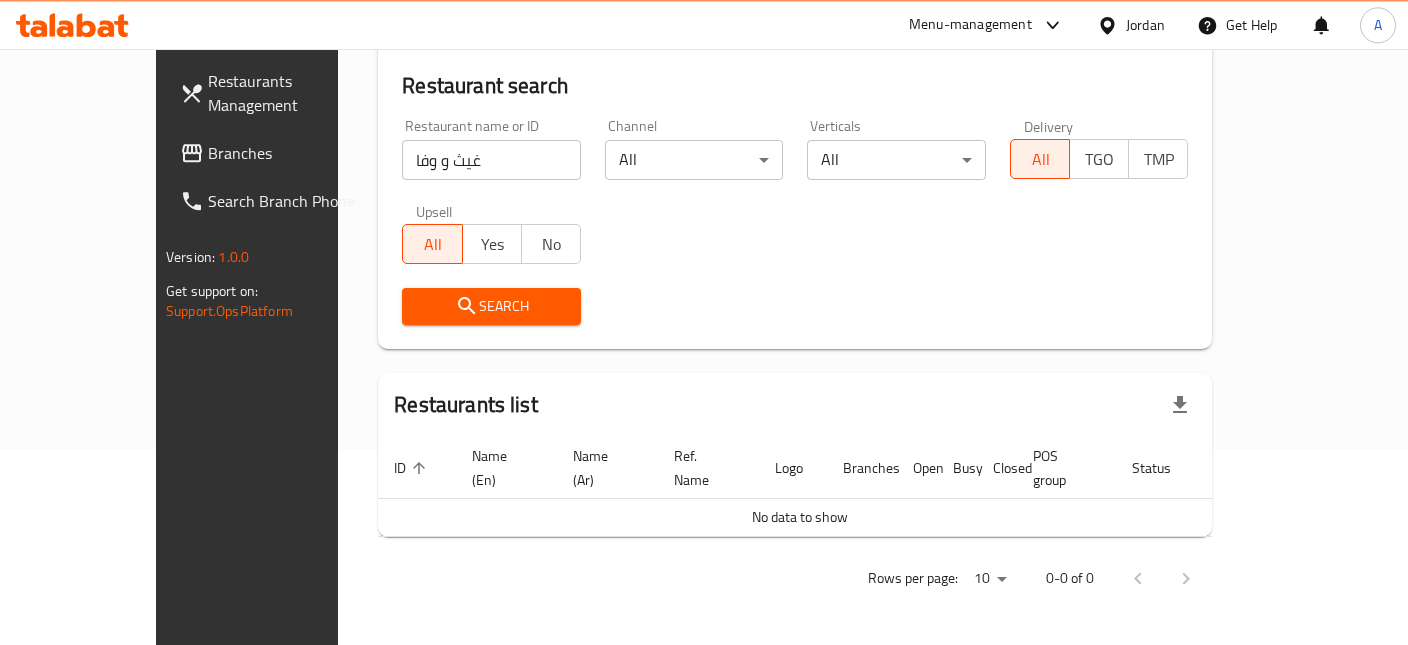 scroll, scrollTop: 172, scrollLeft: 0, axis: vertical 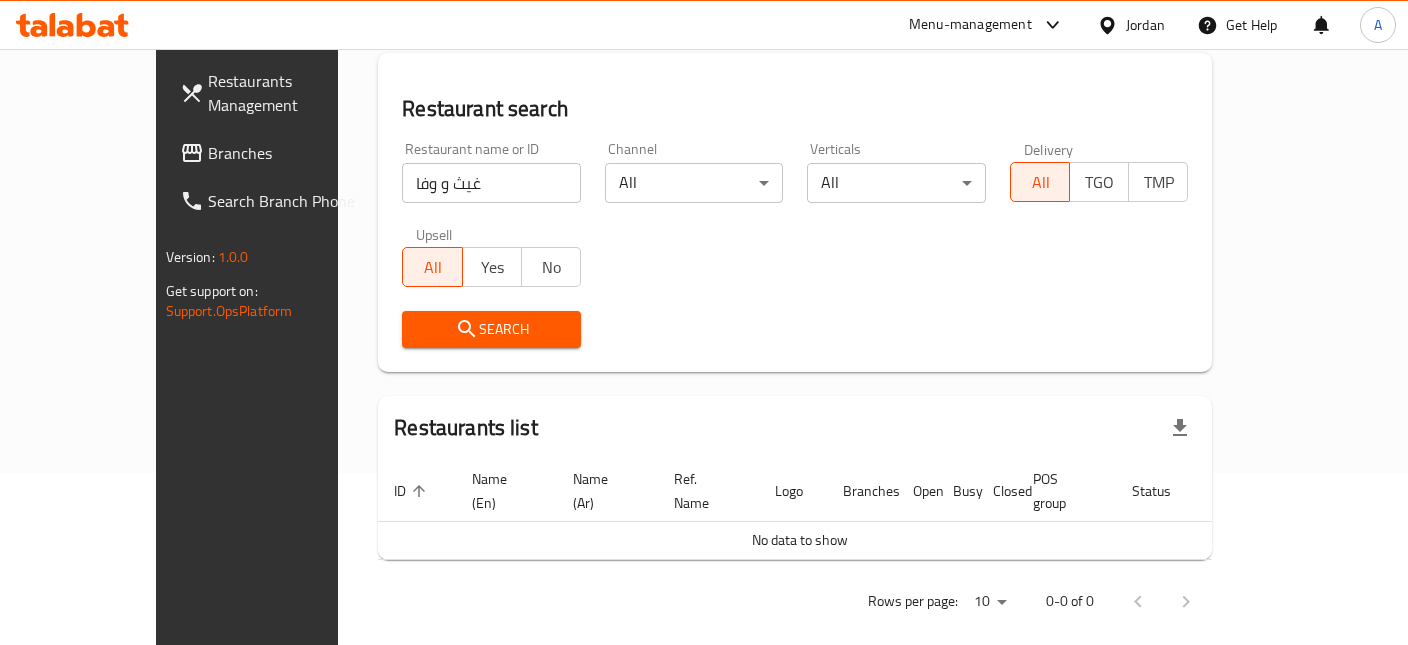 click on "غيث و وفا" at bounding box center [491, 183] 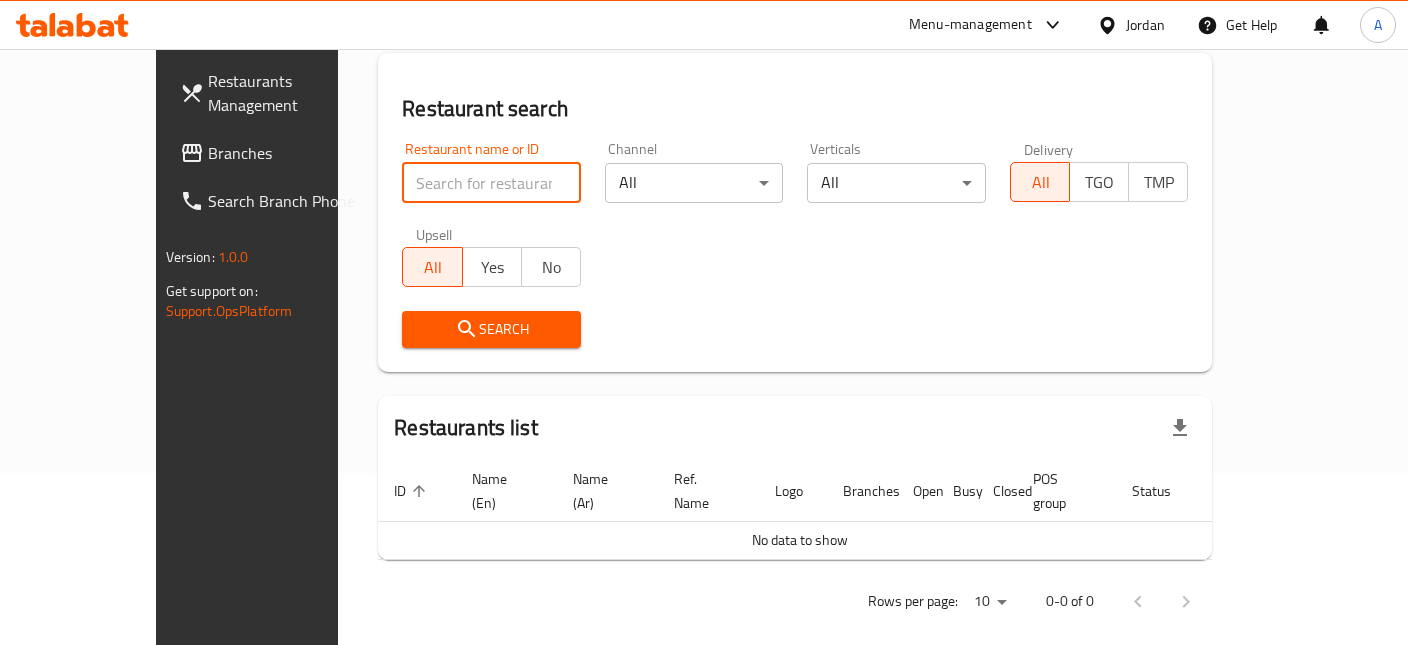 drag, startPoint x: 455, startPoint y: 202, endPoint x: 441, endPoint y: 190, distance: 18.439089 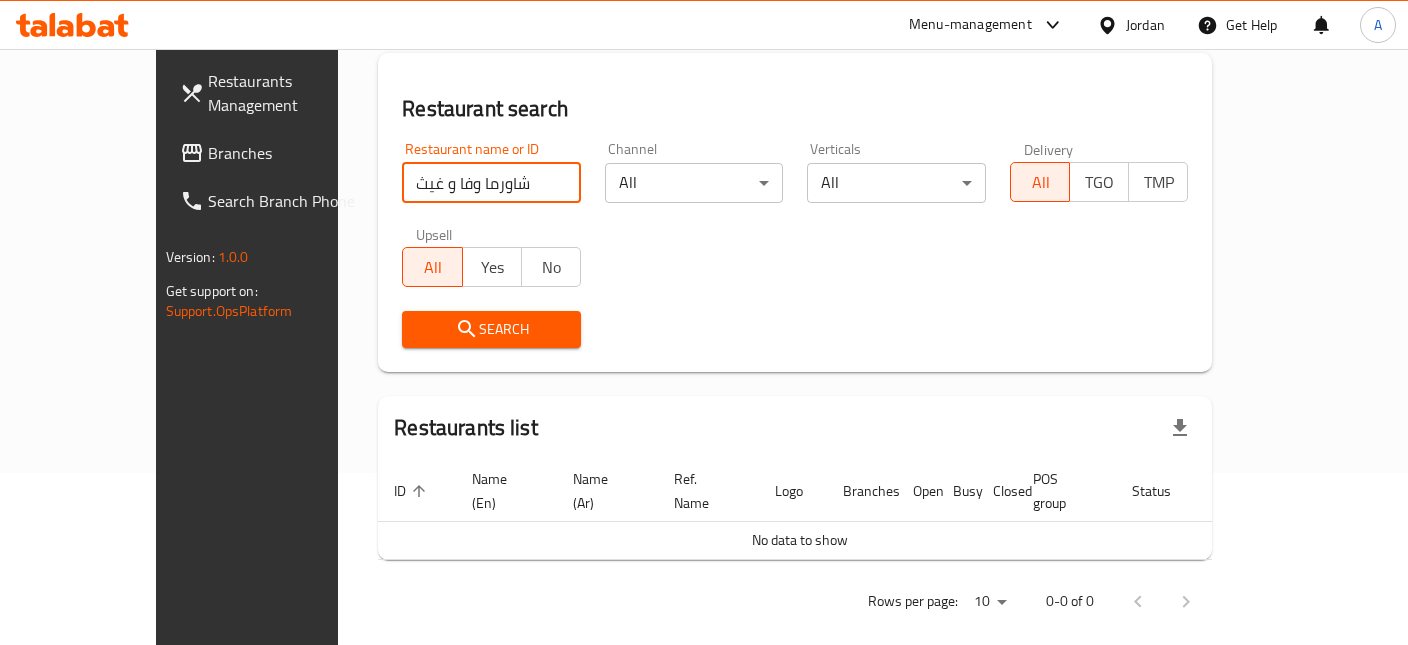 type on "شاورما وفا و غيث" 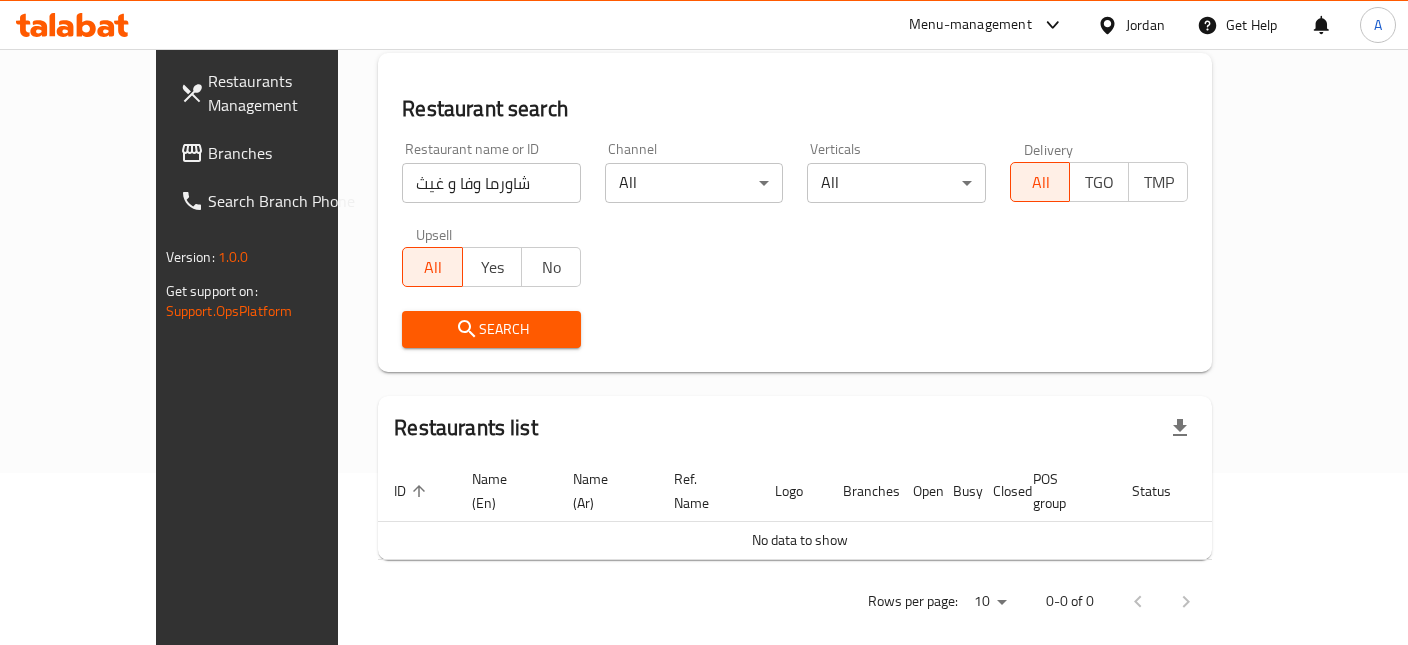 click on "Search" at bounding box center (491, 329) 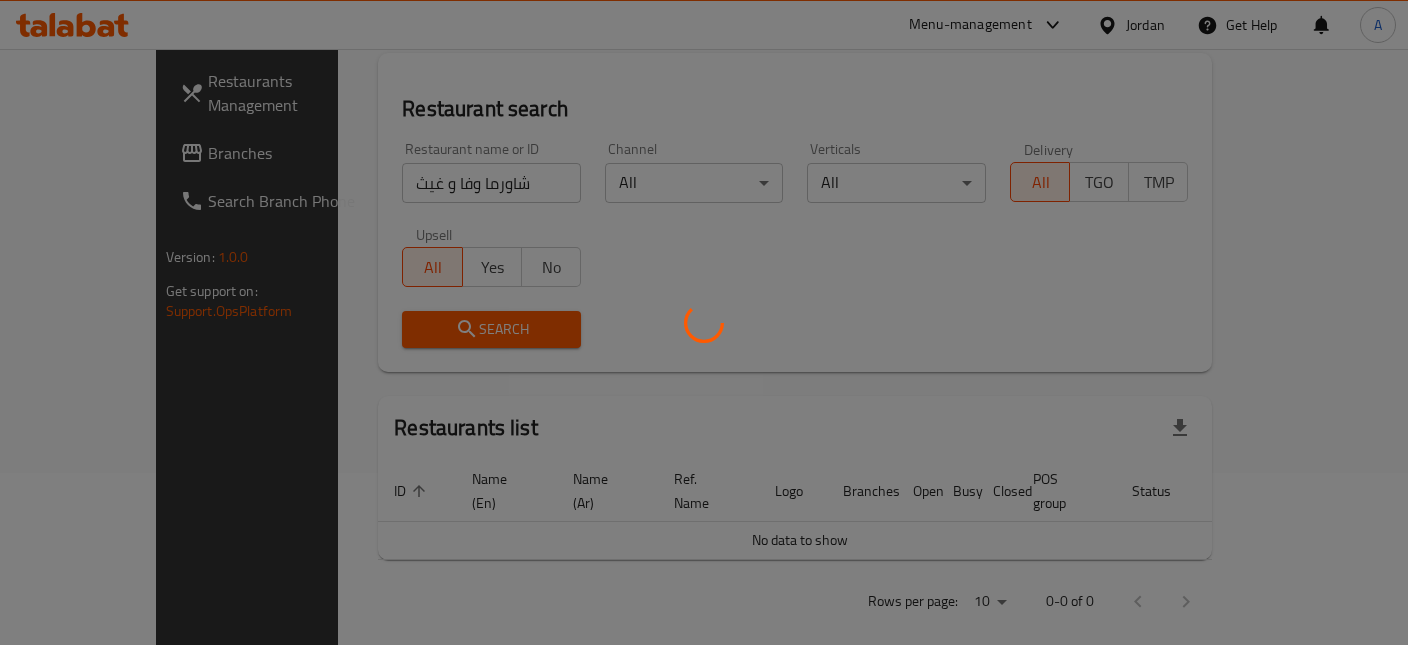 click at bounding box center (704, 322) 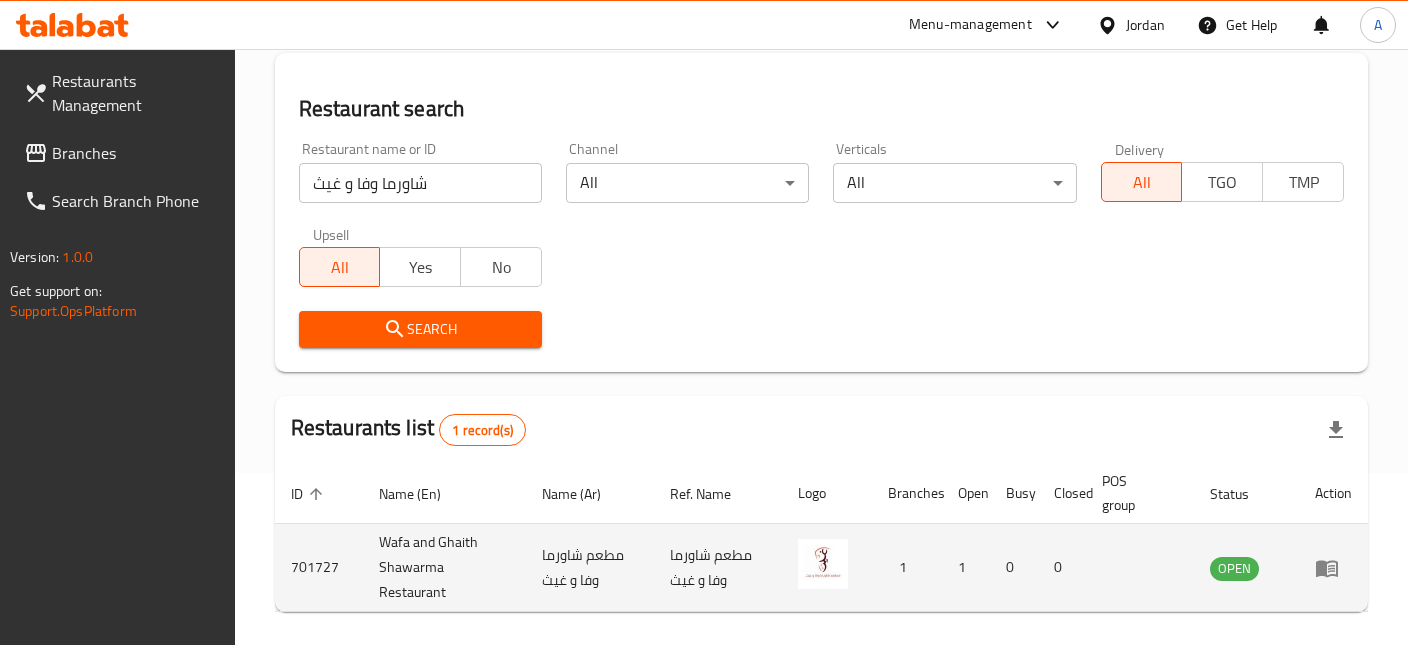 click at bounding box center (1333, 568) 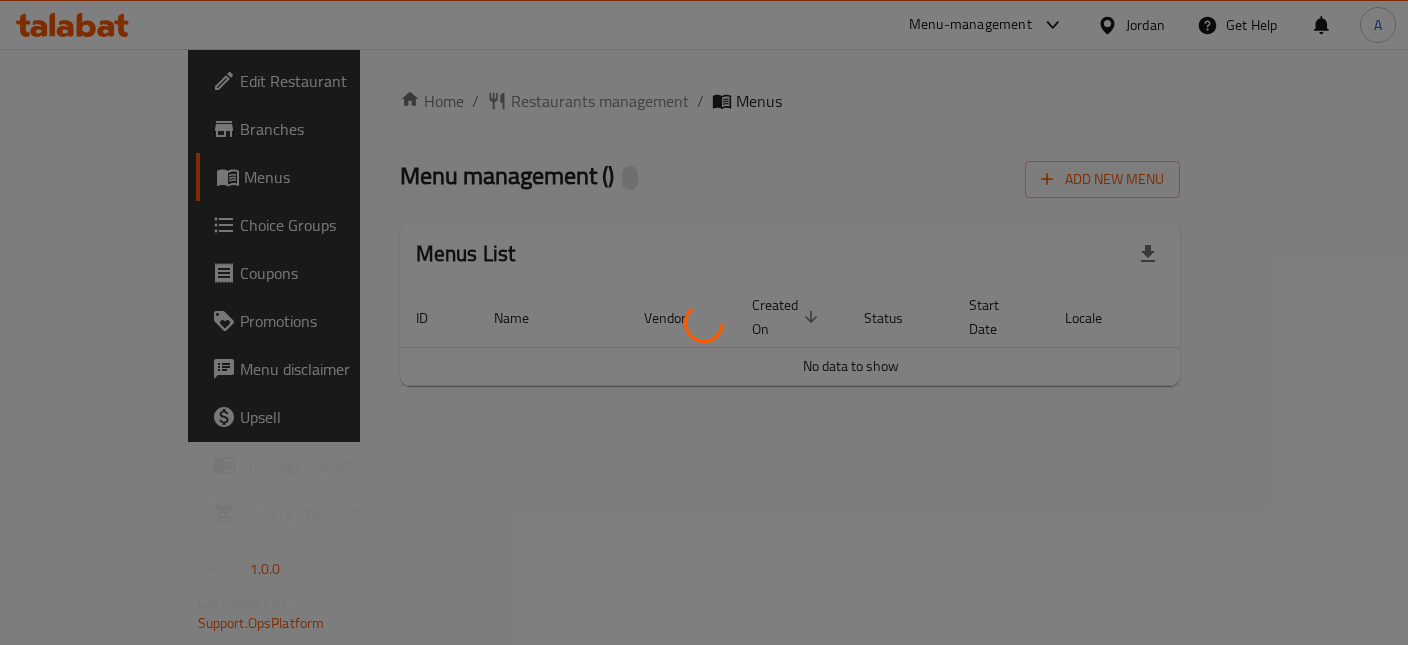 scroll, scrollTop: 0, scrollLeft: 0, axis: both 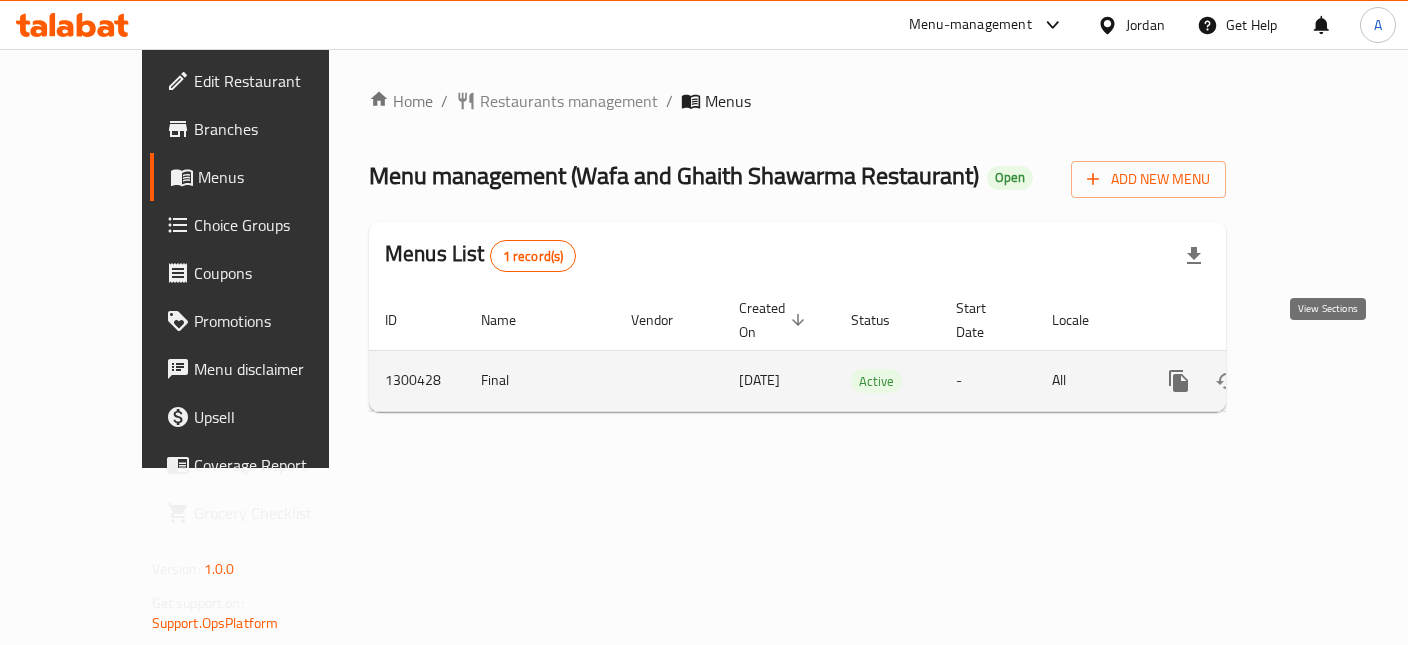 click 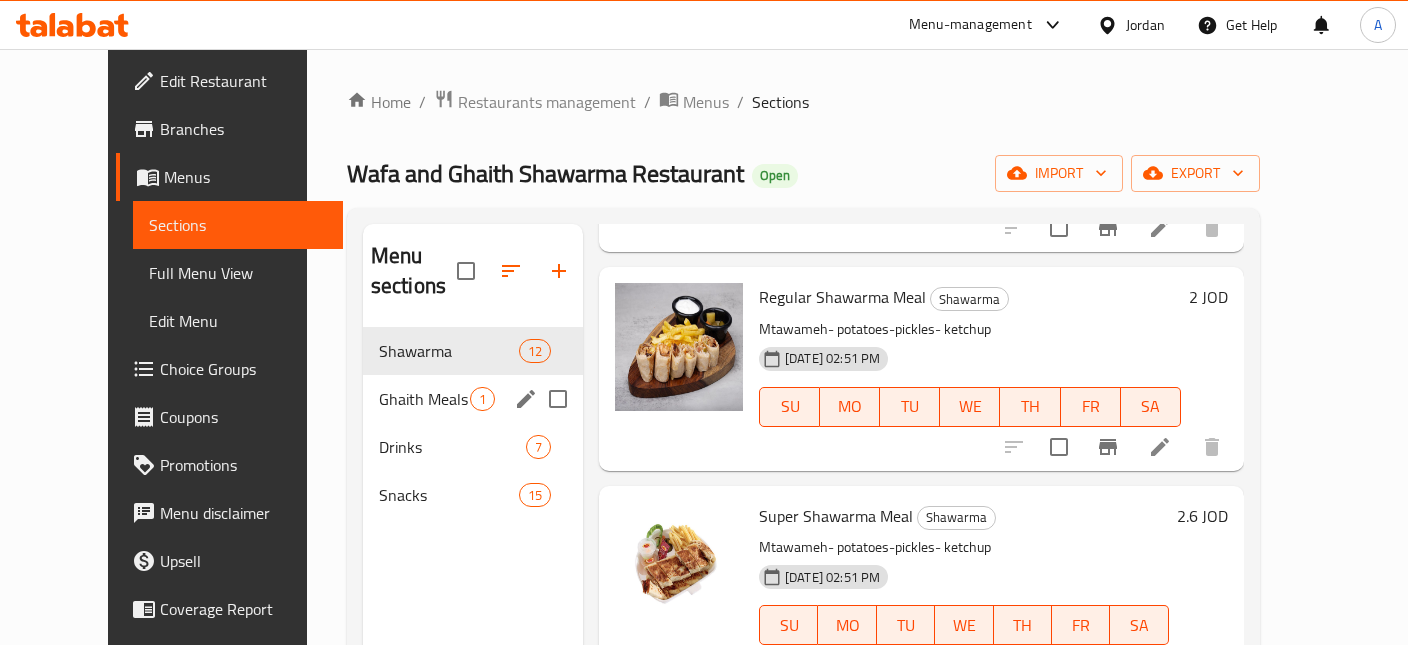 scroll, scrollTop: 475, scrollLeft: 0, axis: vertical 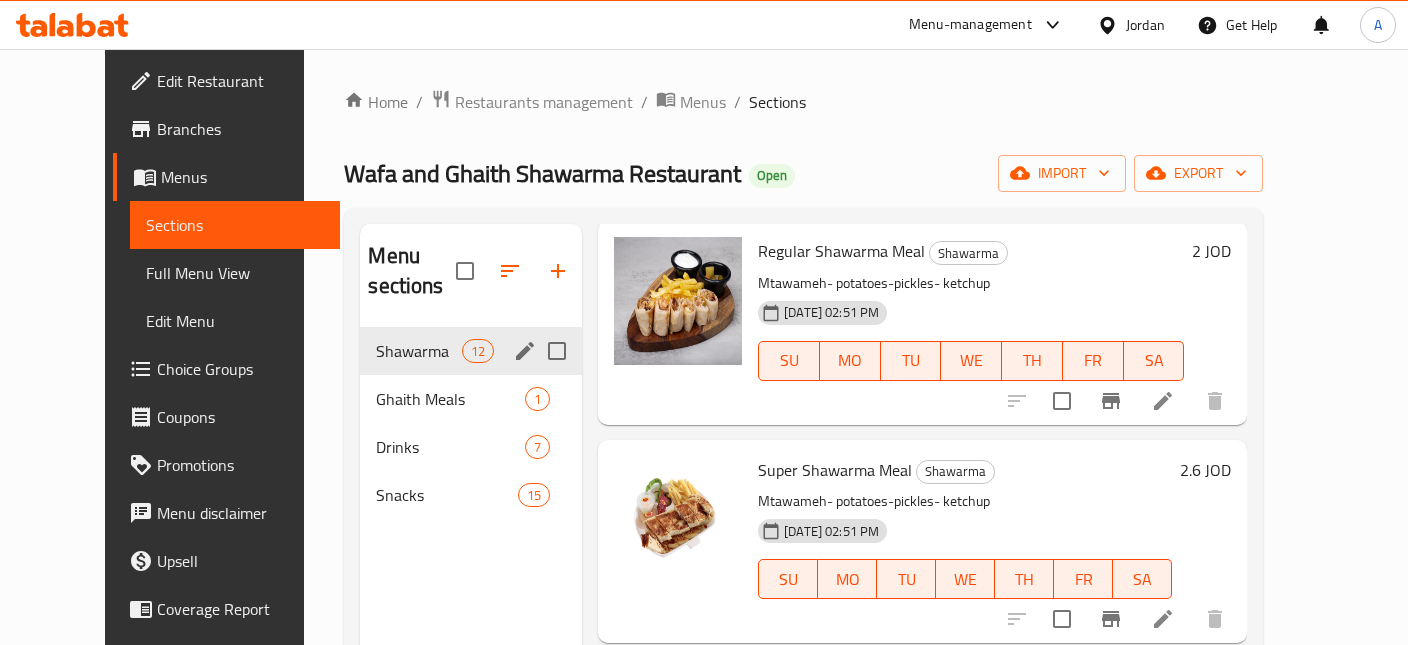 click on "Ghaith Meals" at bounding box center (450, 399) 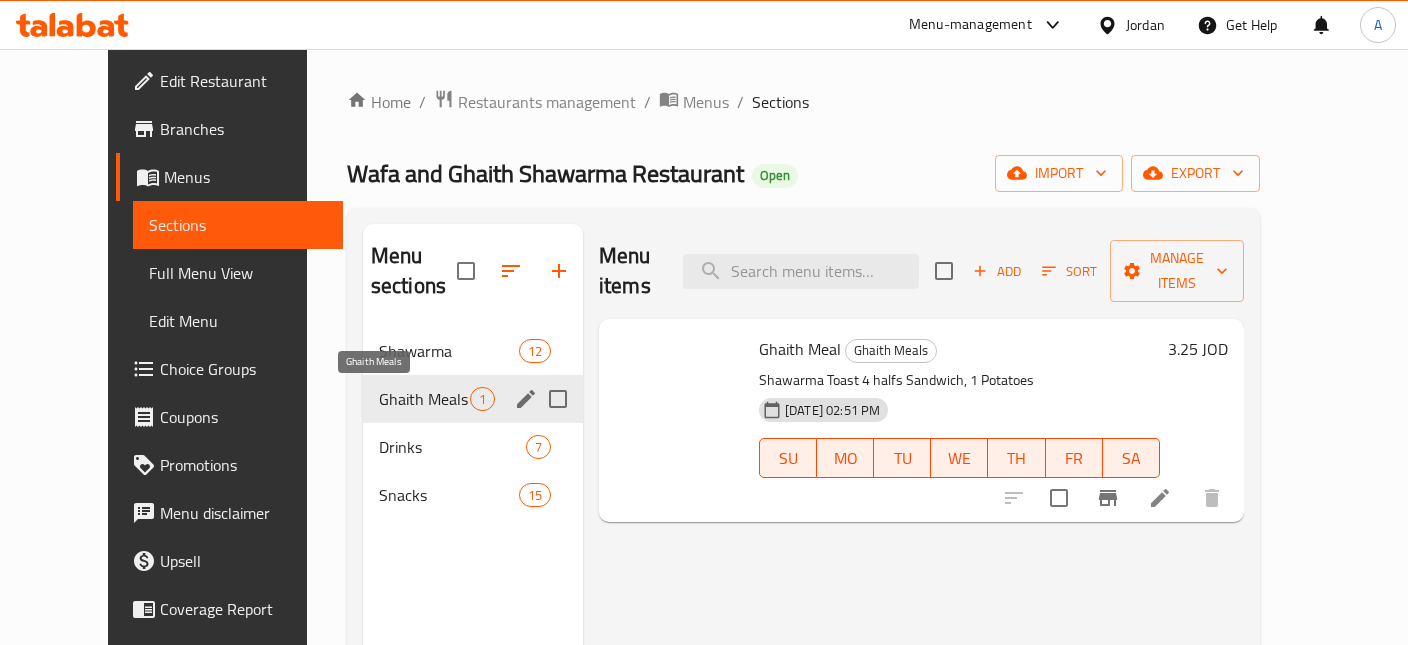 scroll, scrollTop: 0, scrollLeft: 0, axis: both 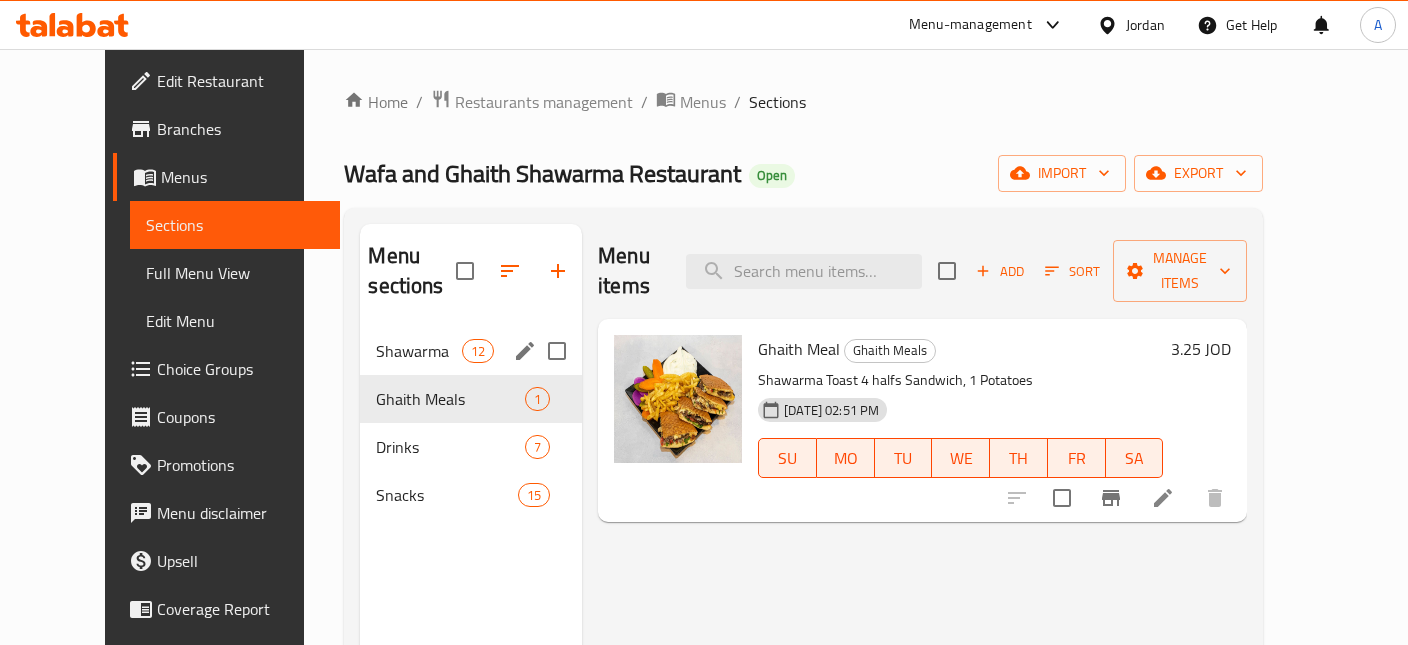click on "Shawarma 12" at bounding box center (471, 351) 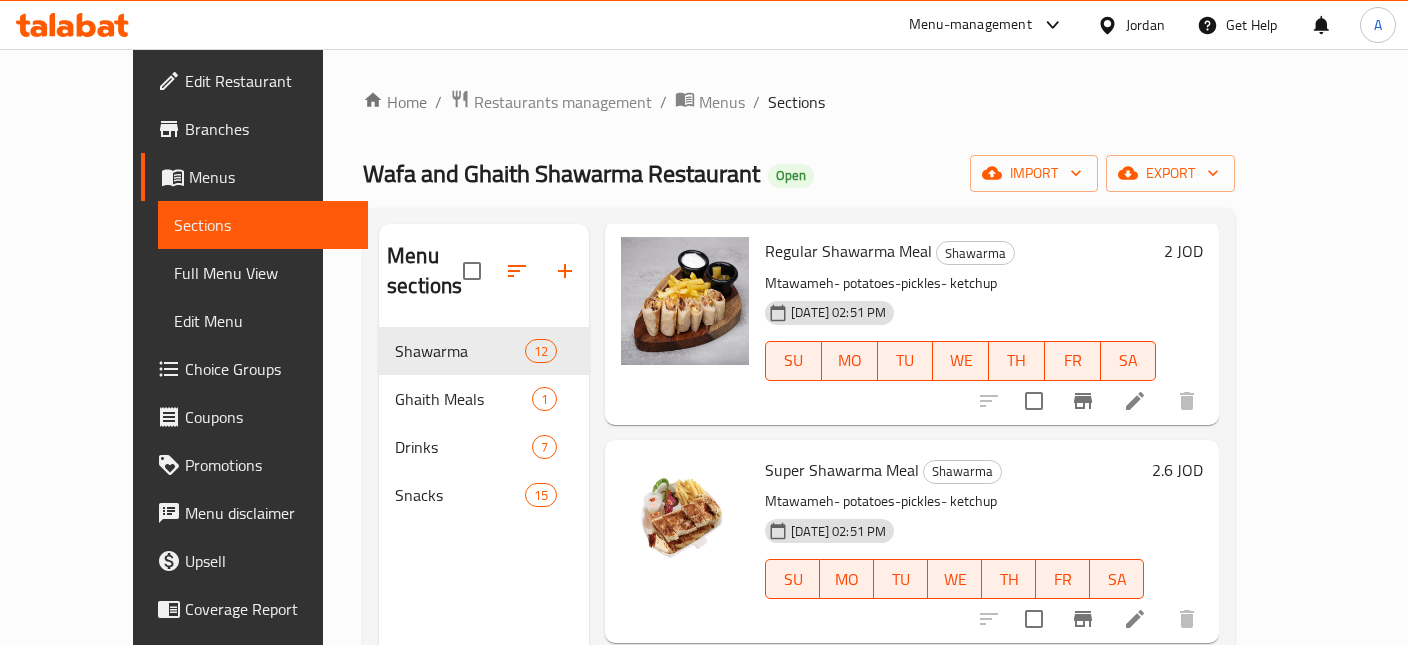 scroll, scrollTop: 0, scrollLeft: 0, axis: both 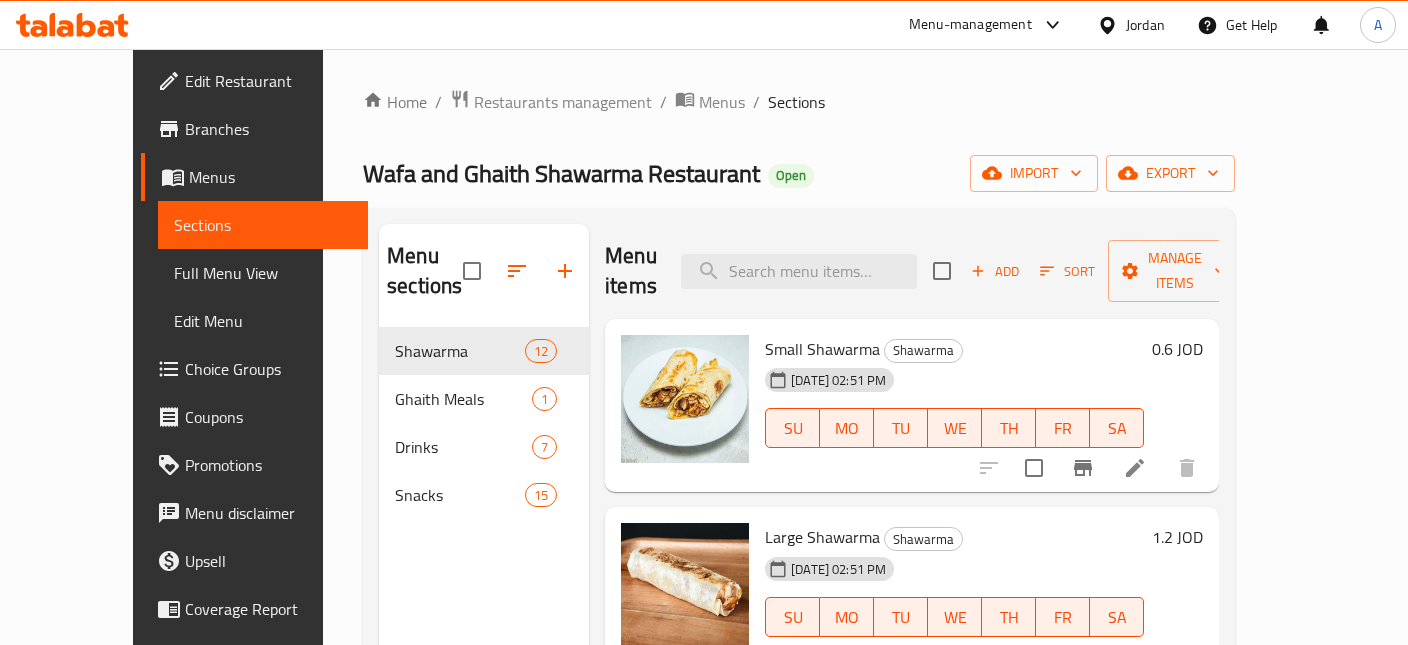 click on "Branches" at bounding box center [254, 129] 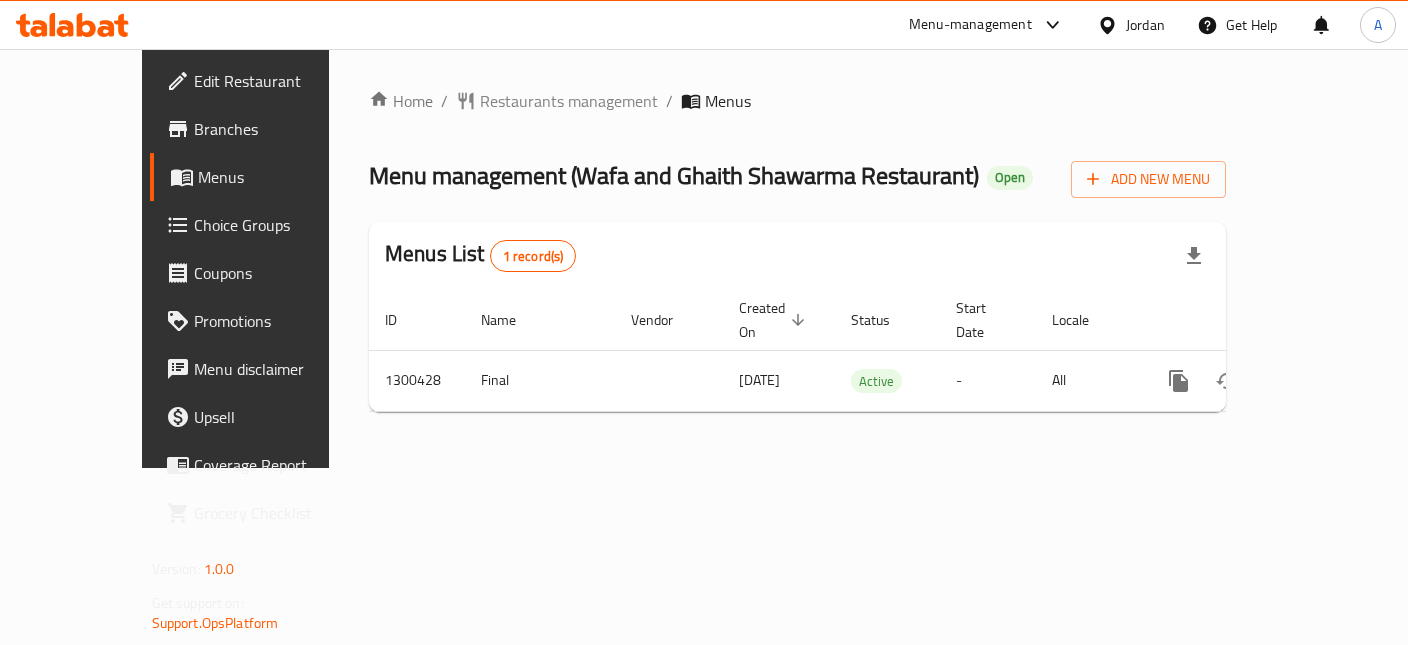 scroll, scrollTop: 0, scrollLeft: 0, axis: both 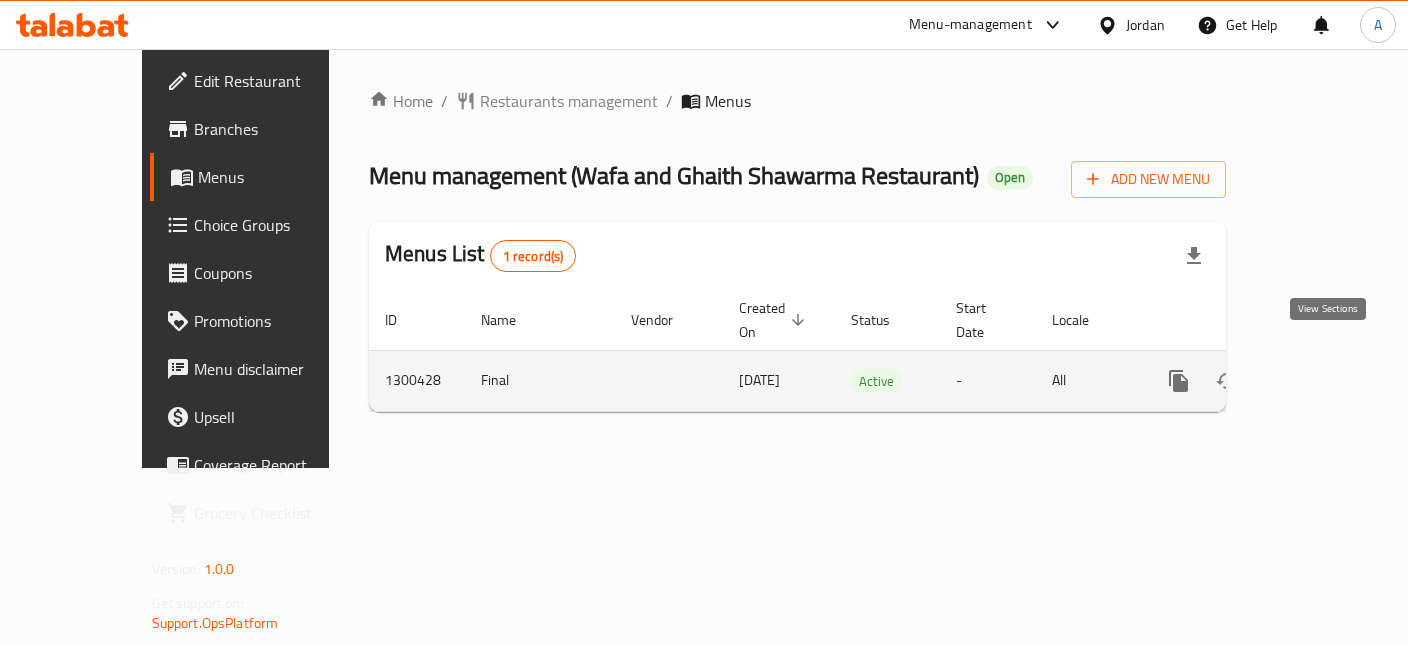 click 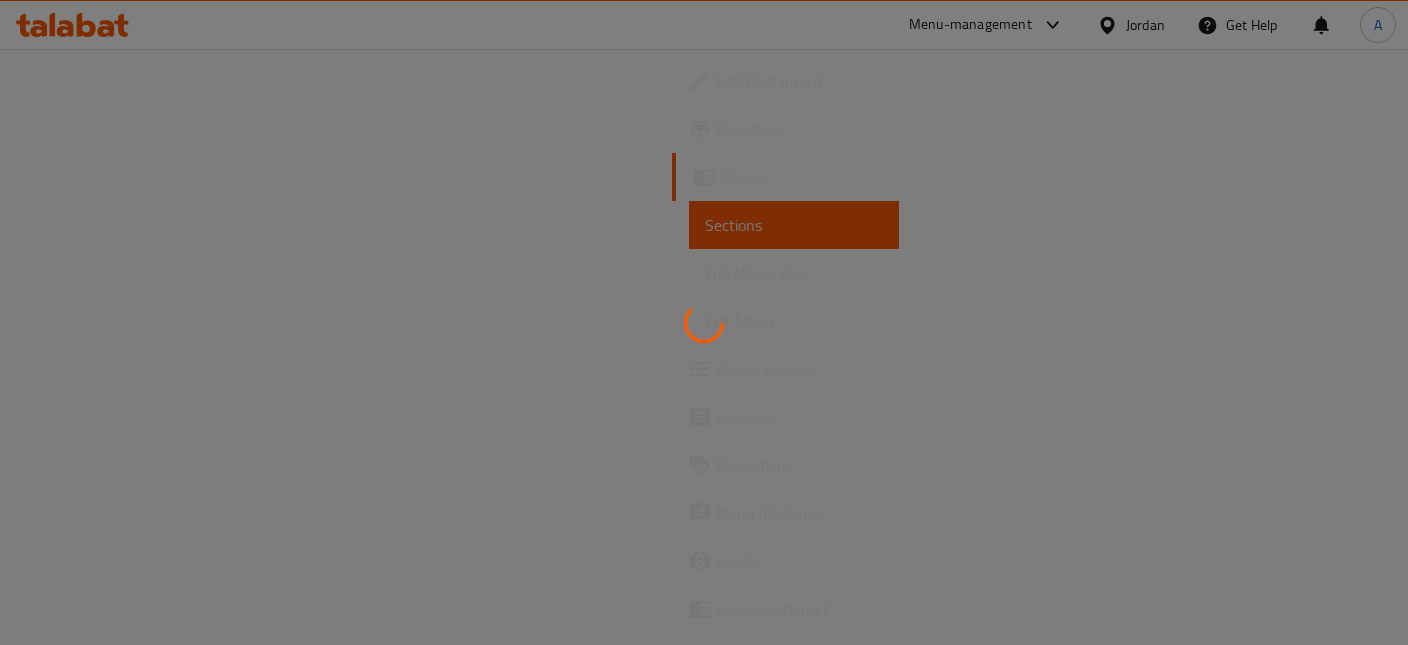 click at bounding box center [704, 322] 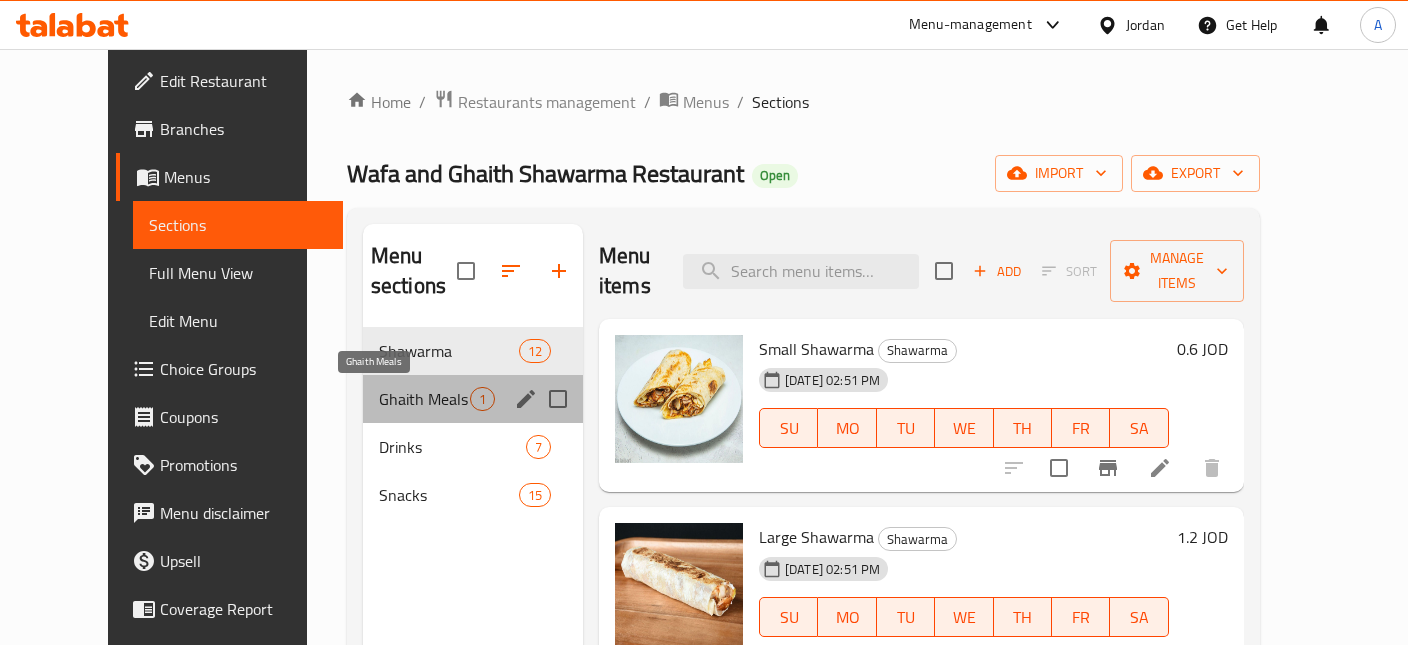 click on "Ghaith Meals" at bounding box center (424, 399) 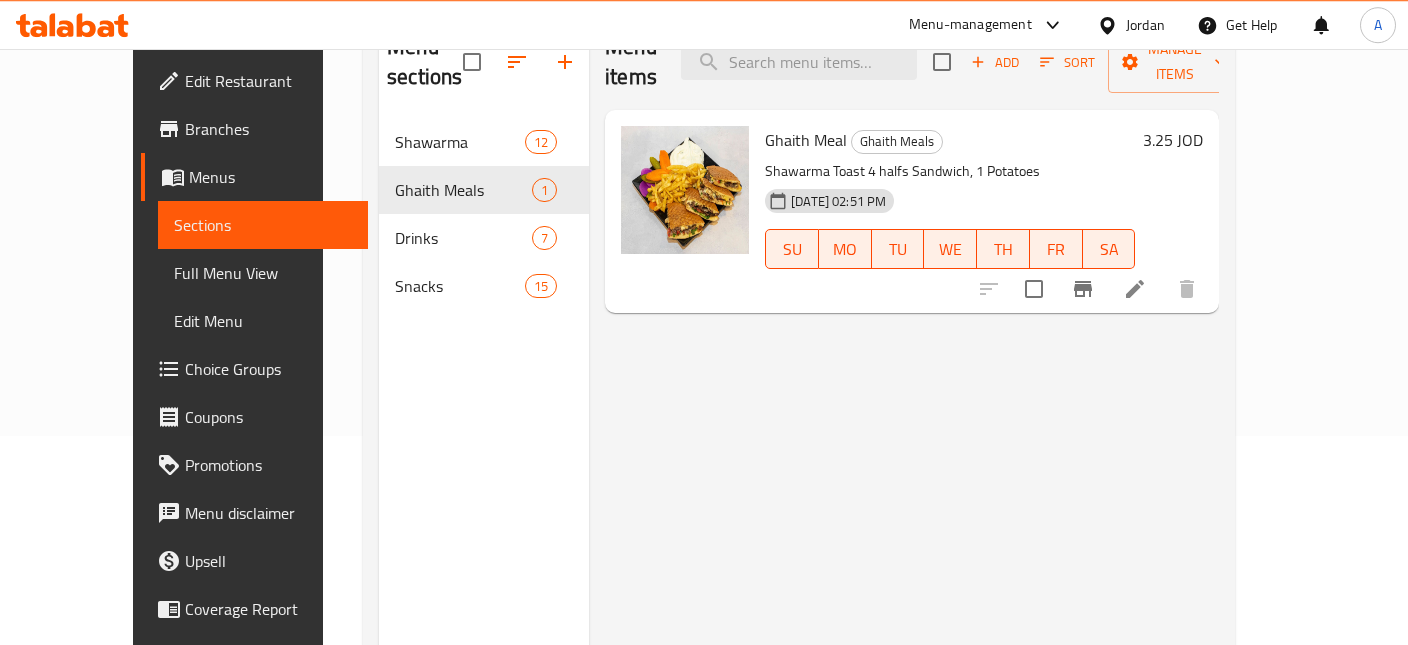 scroll, scrollTop: 211, scrollLeft: 0, axis: vertical 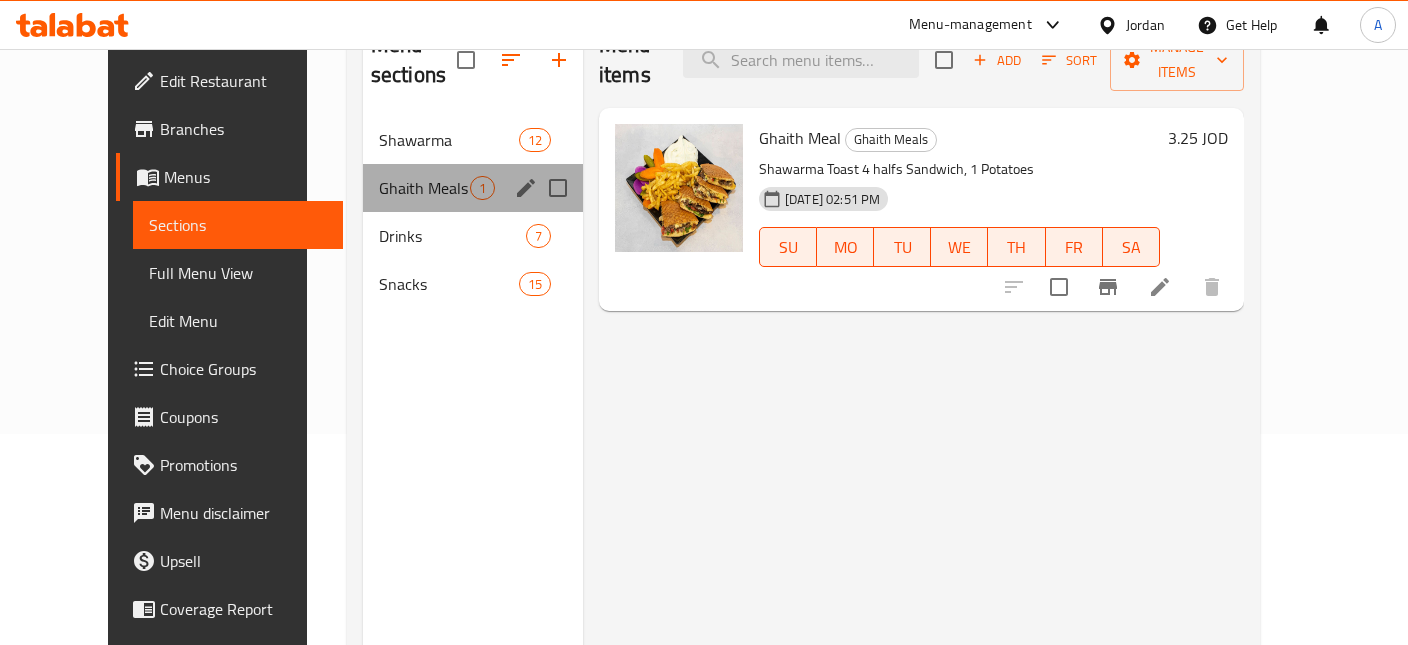 click on "Ghaith Meals 1" at bounding box center (473, 188) 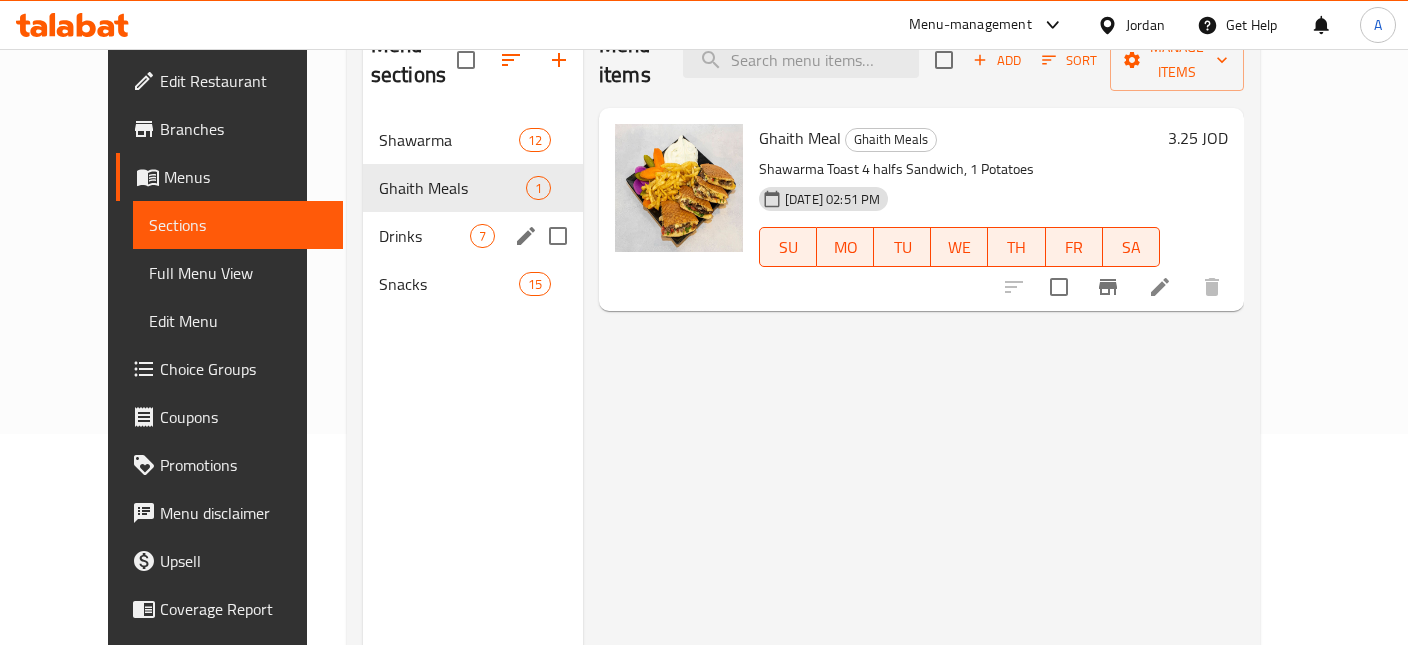drag, startPoint x: 359, startPoint y: 232, endPoint x: 432, endPoint y: 242, distance: 73.68175 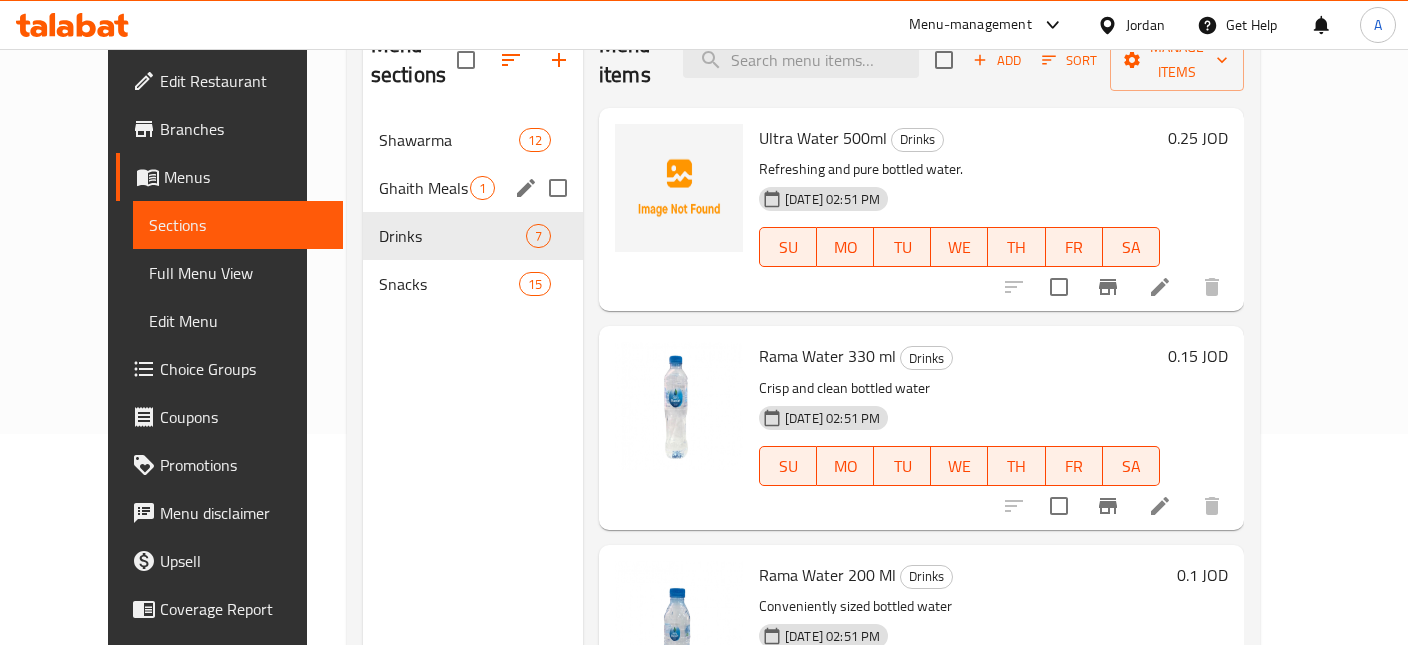 click on "Ghaith Meals" at bounding box center [424, 188] 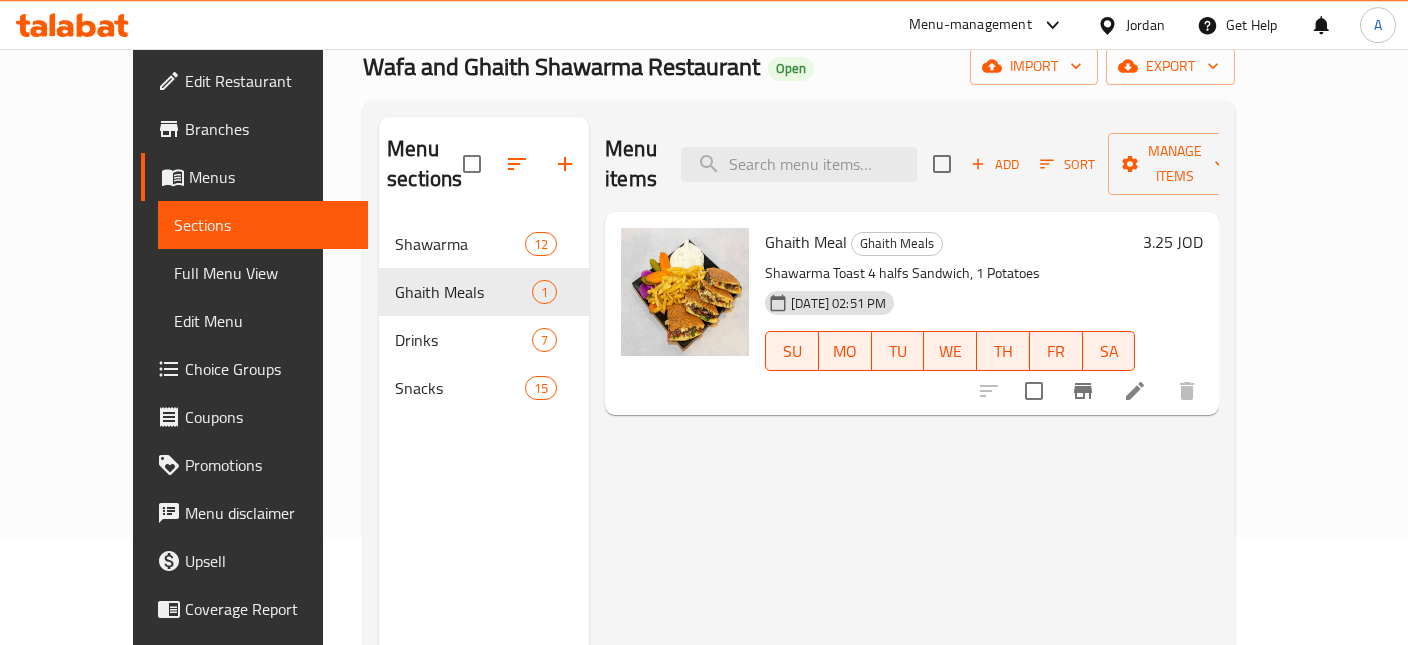 scroll, scrollTop: 105, scrollLeft: 0, axis: vertical 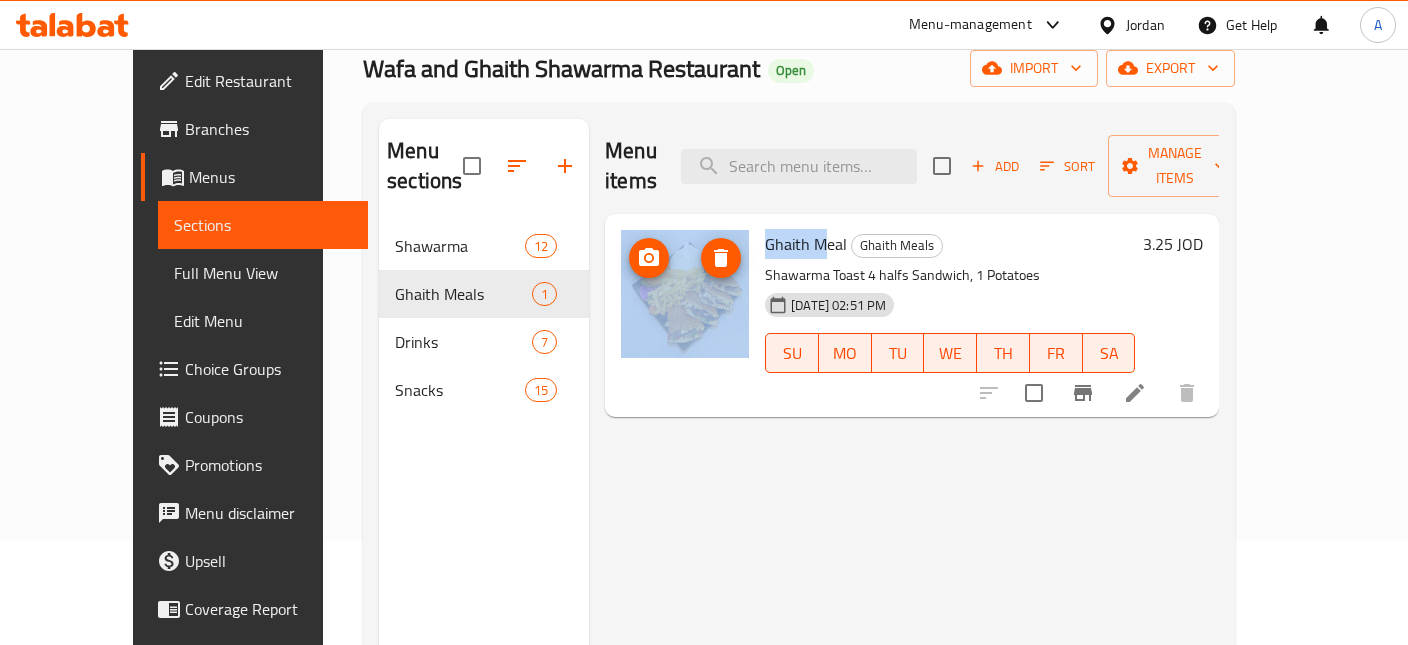 drag, startPoint x: 631, startPoint y: 213, endPoint x: 826, endPoint y: 243, distance: 197.29419 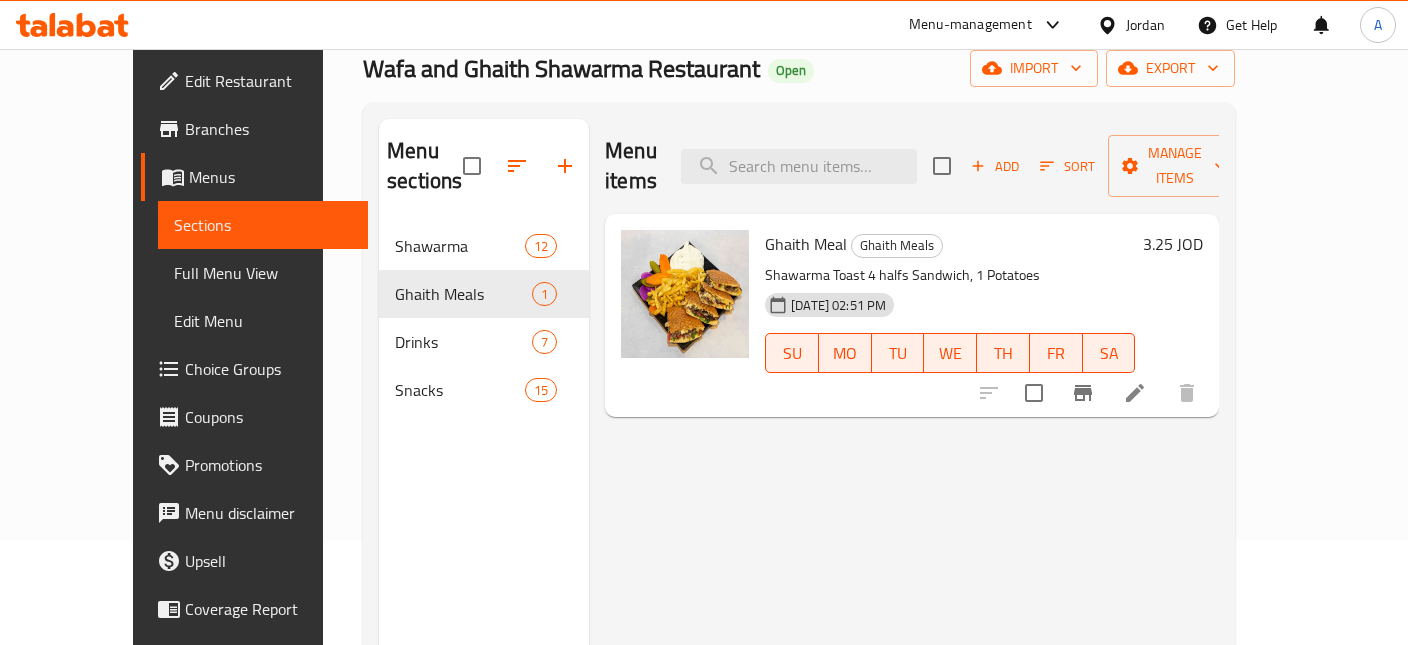 click on "Shawarma Toast 4 halfs Sandwich, 1 Potatoes" at bounding box center (950, 275) 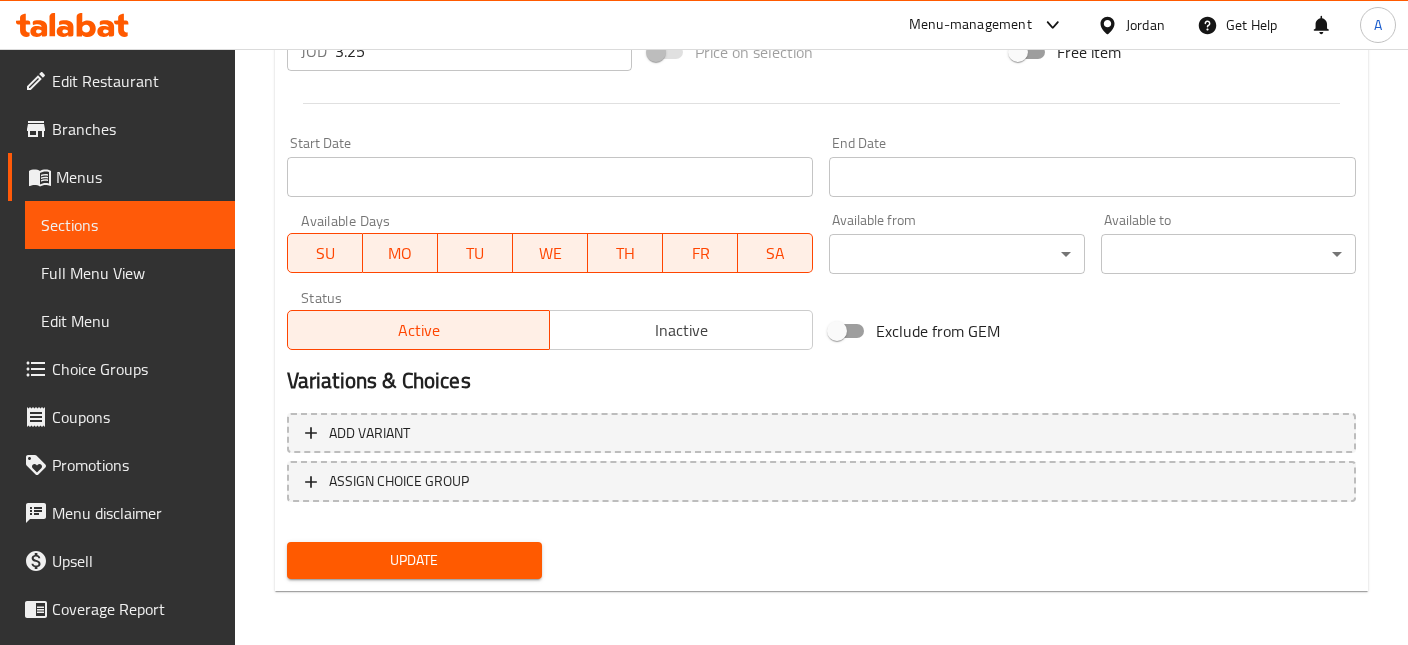 scroll, scrollTop: 0, scrollLeft: 0, axis: both 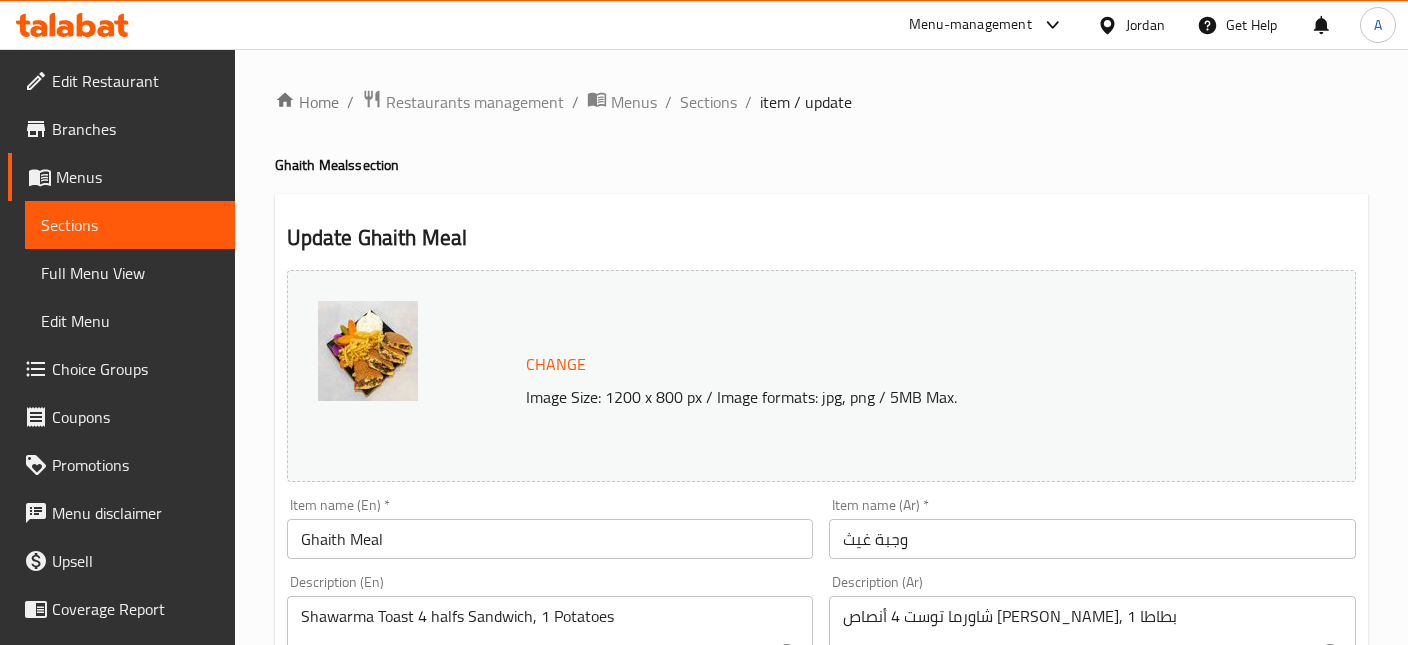 click on "Sections" at bounding box center (130, 225) 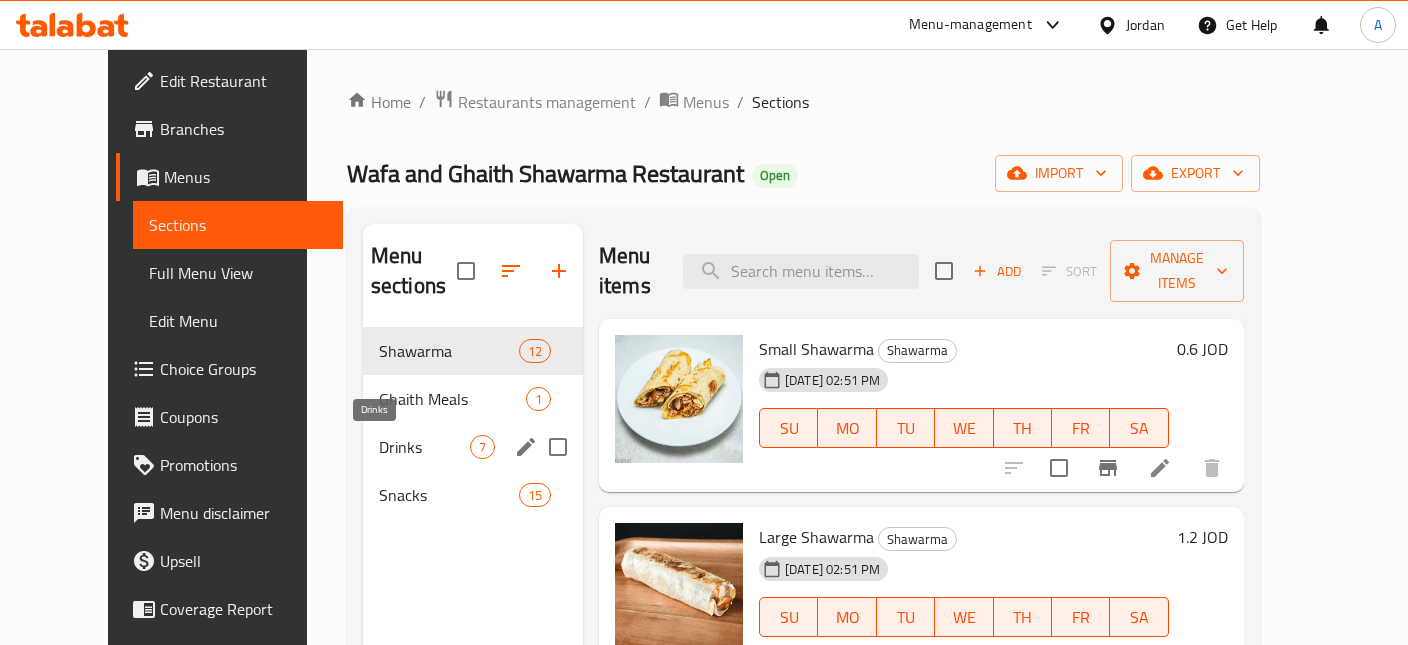 click on "Drinks" at bounding box center [424, 447] 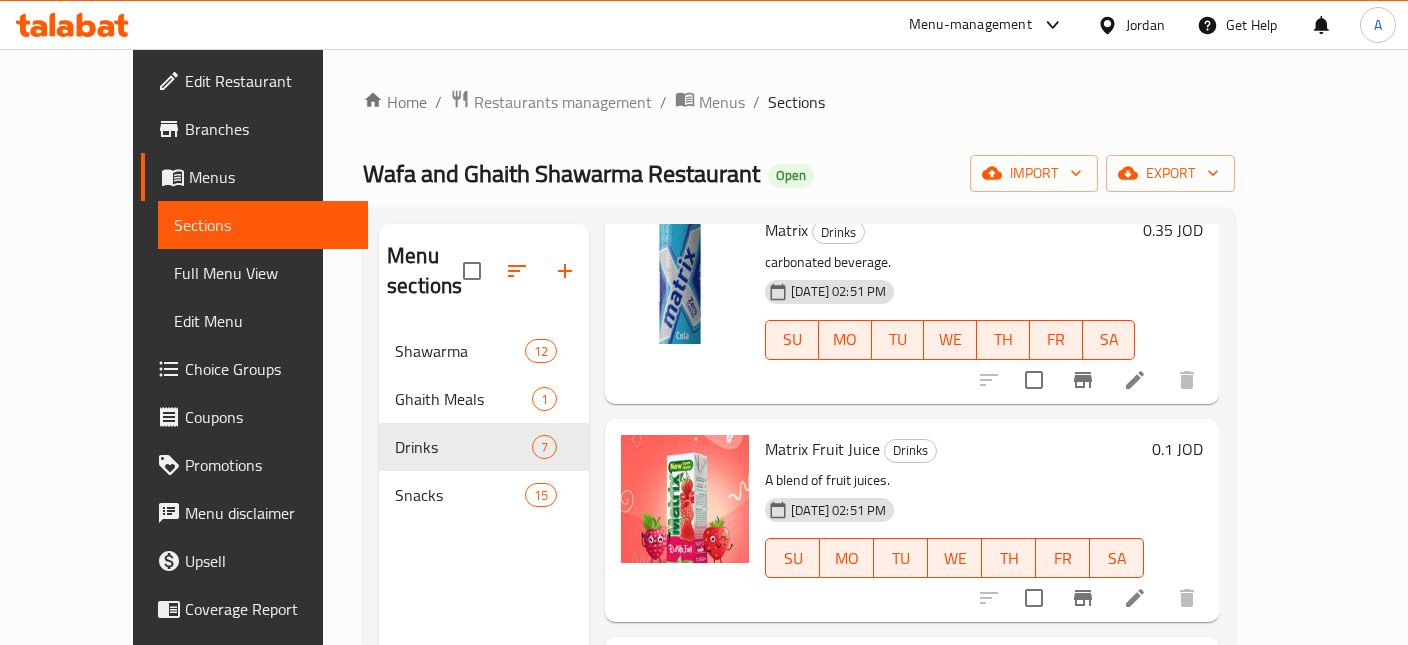 scroll, scrollTop: 934, scrollLeft: 0, axis: vertical 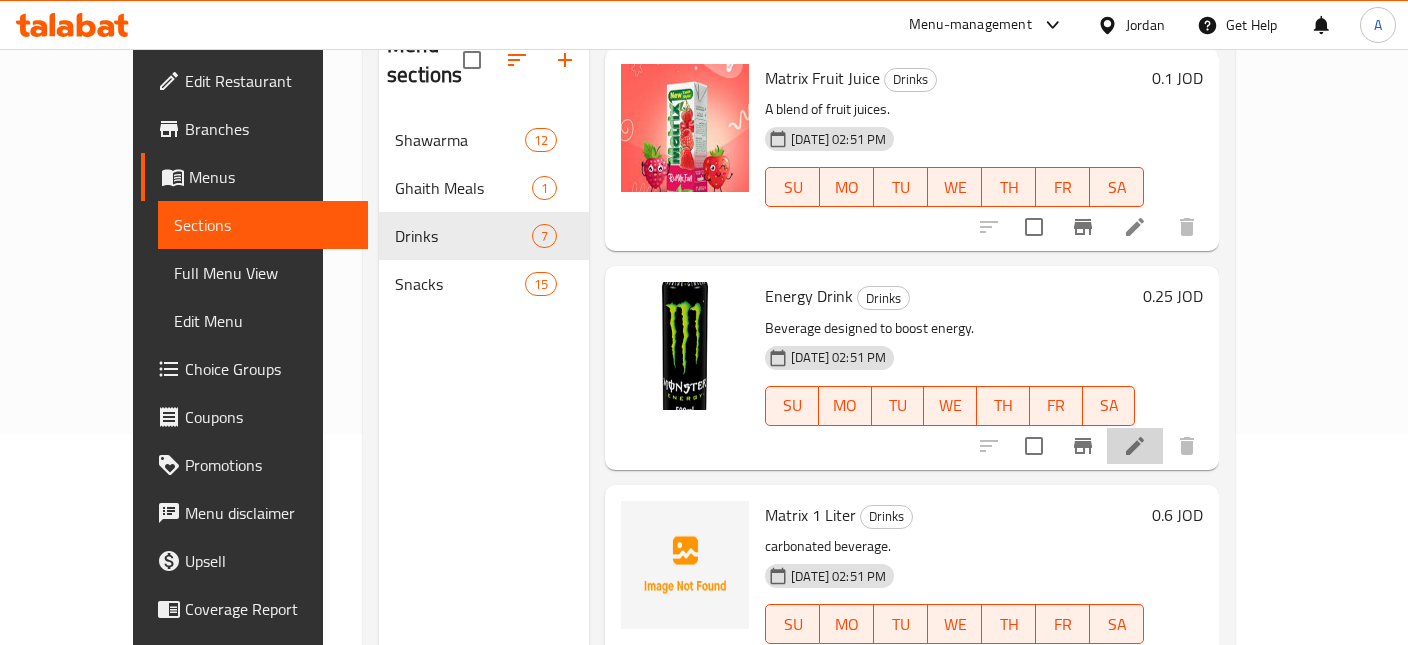 click 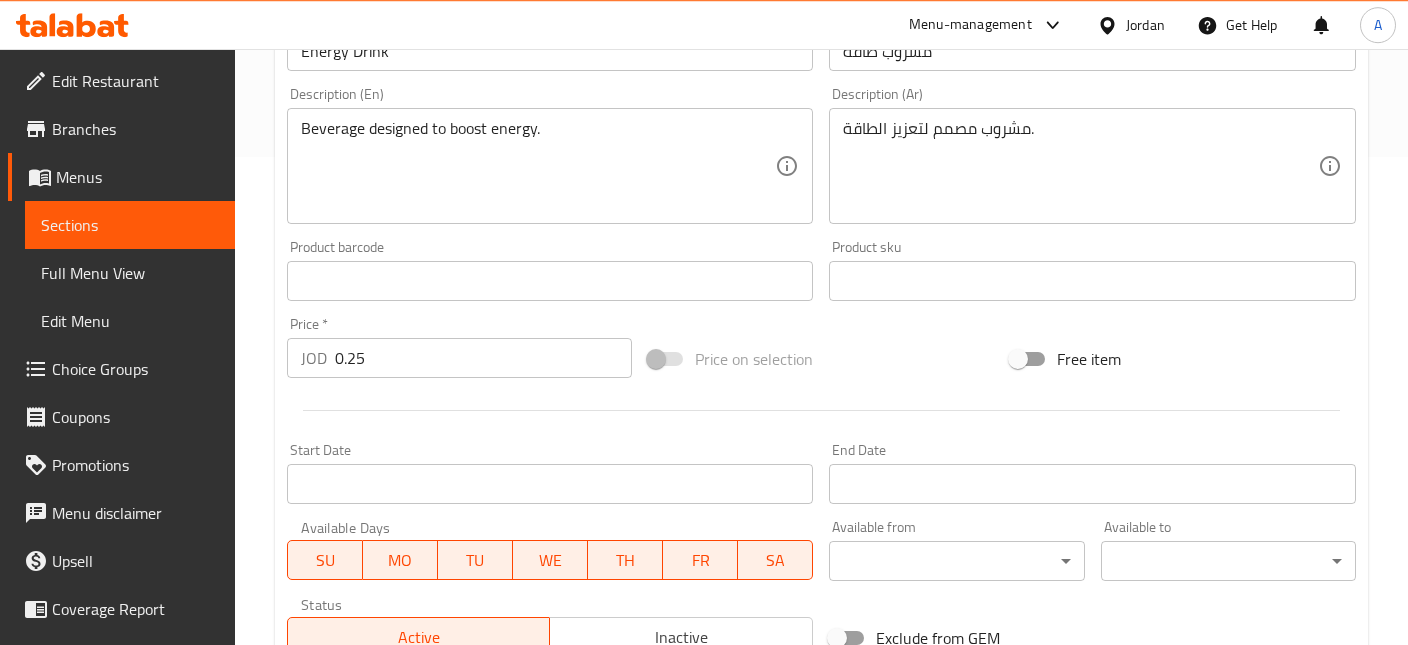 scroll, scrollTop: 528, scrollLeft: 0, axis: vertical 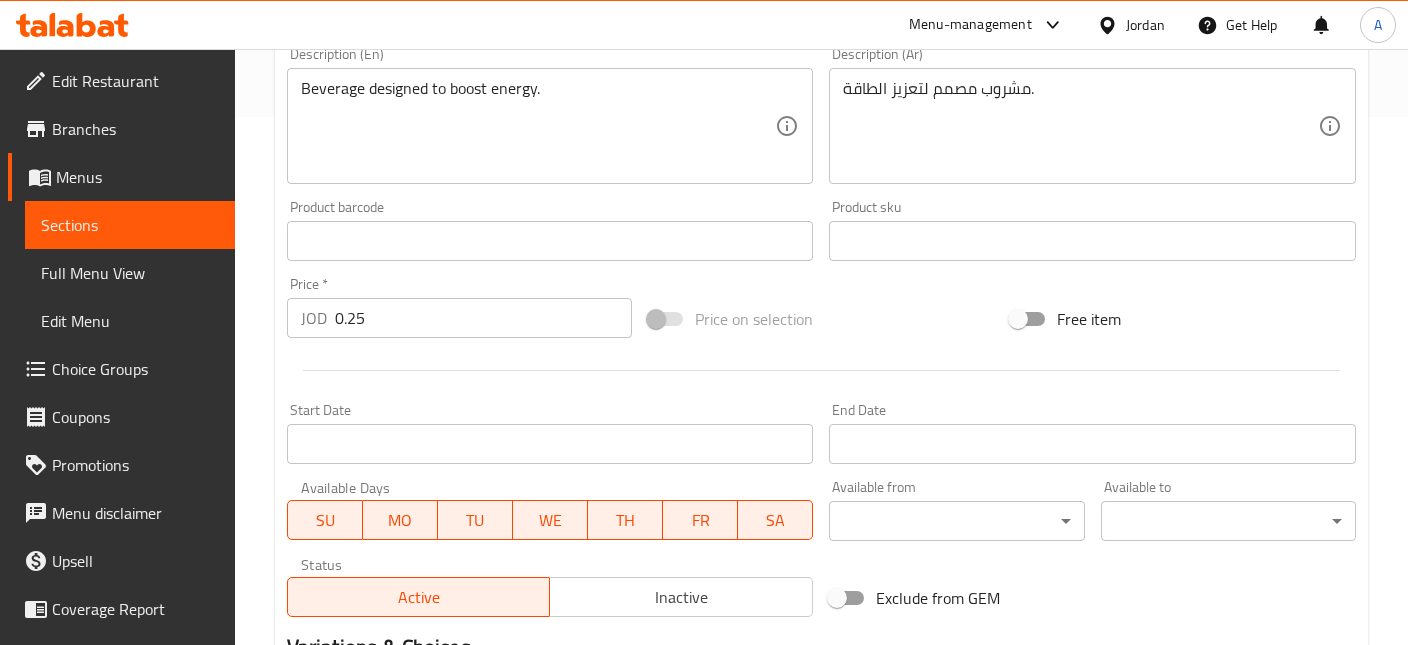 click on "Sections" at bounding box center [130, 225] 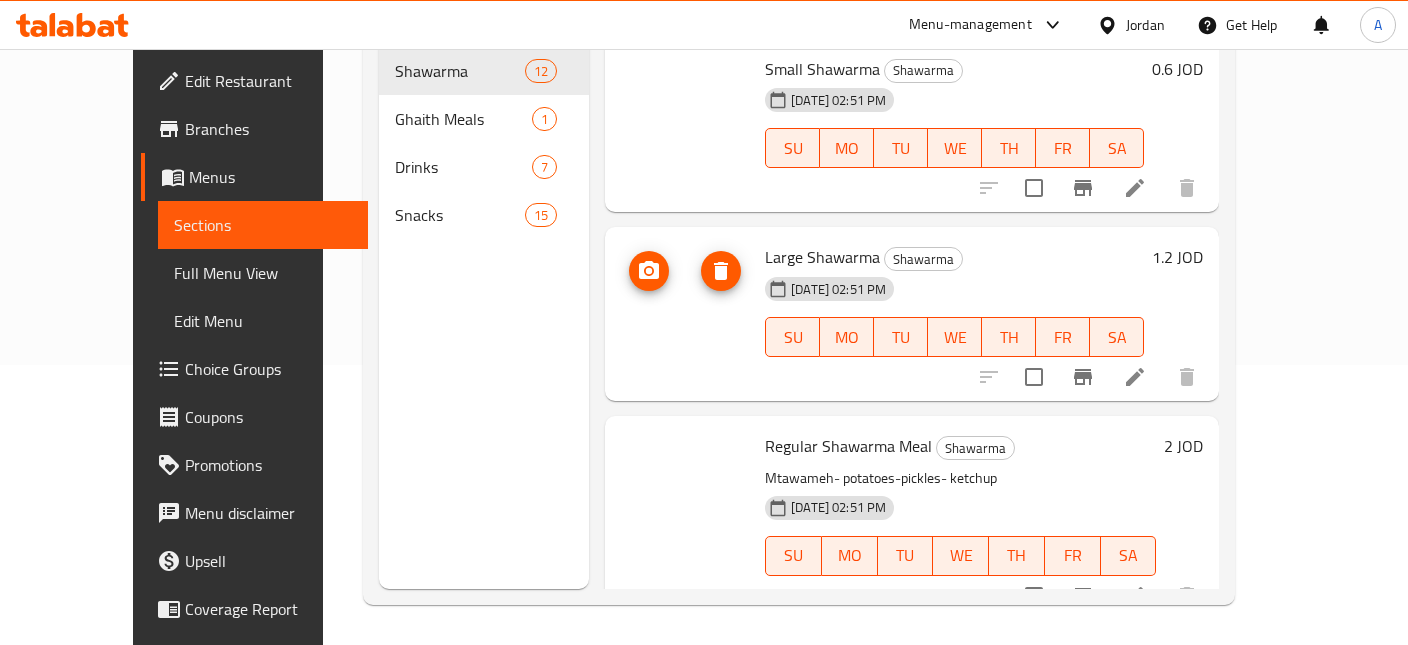 scroll, scrollTop: 279, scrollLeft: 0, axis: vertical 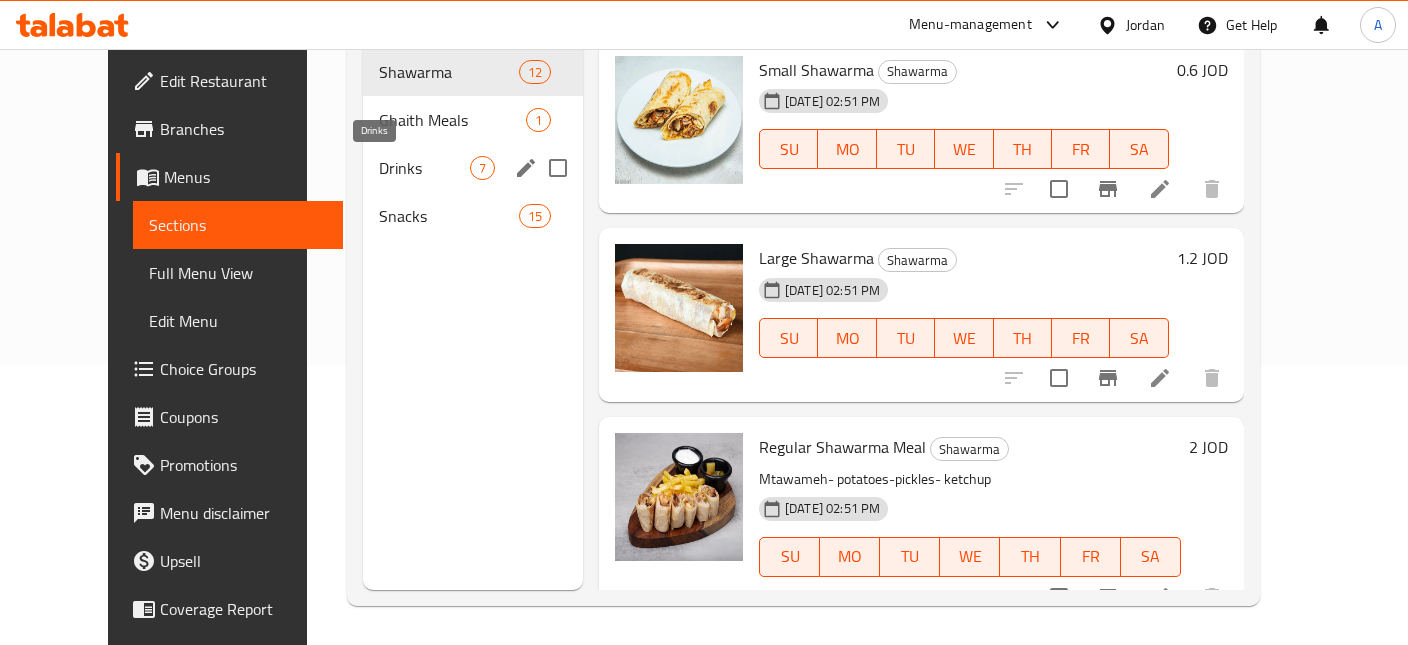 click on "Drinks" at bounding box center [424, 168] 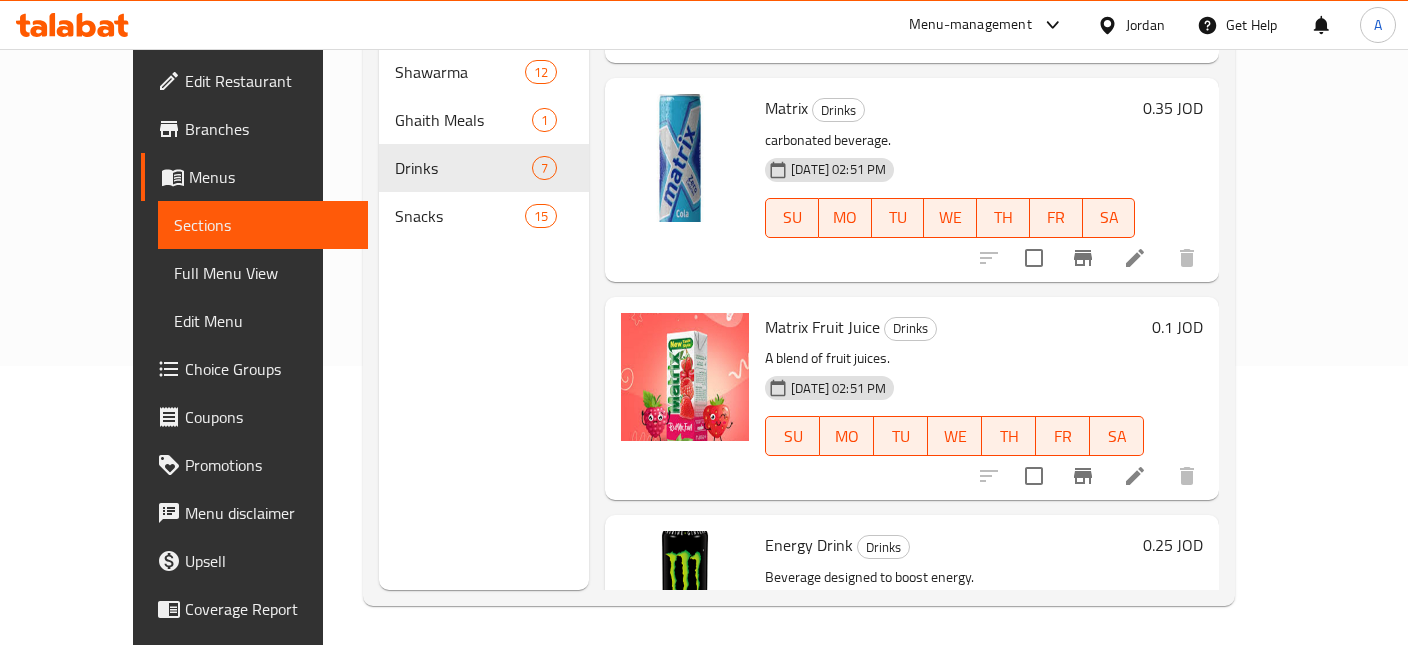 scroll, scrollTop: 459, scrollLeft: 0, axis: vertical 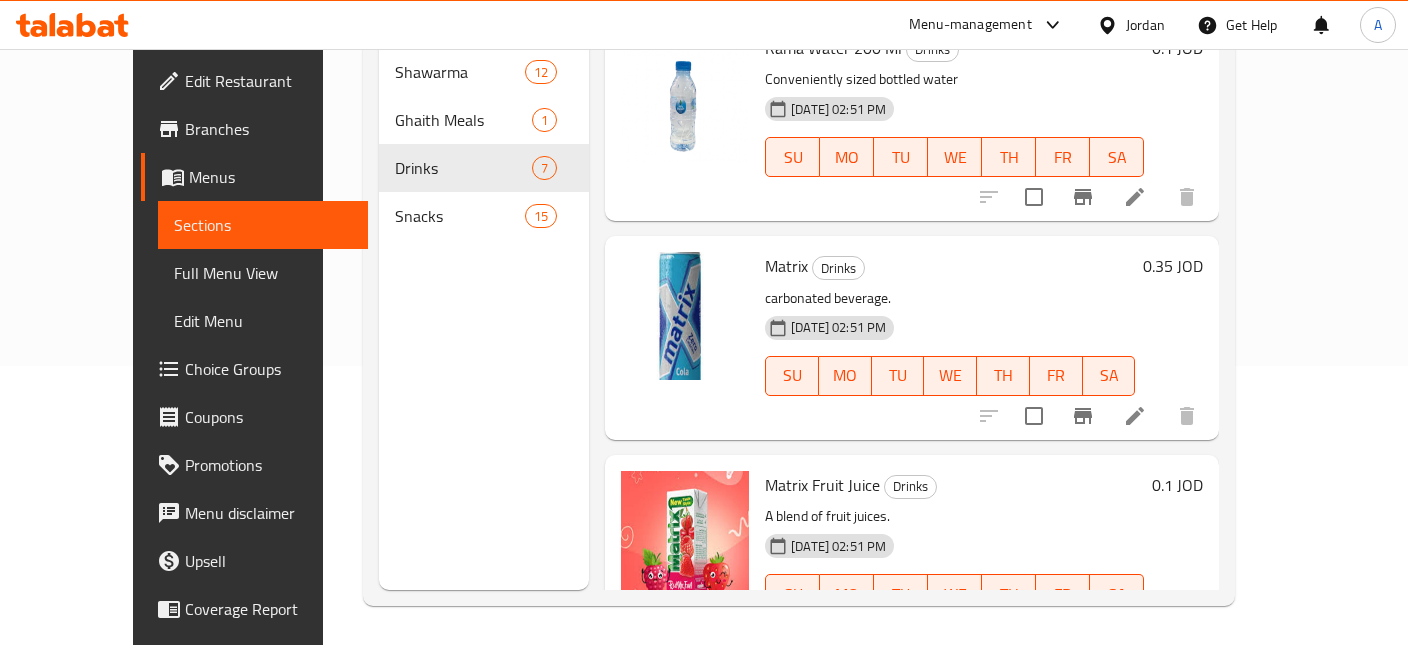 click on "0.35   JOD" at bounding box center [1173, 266] 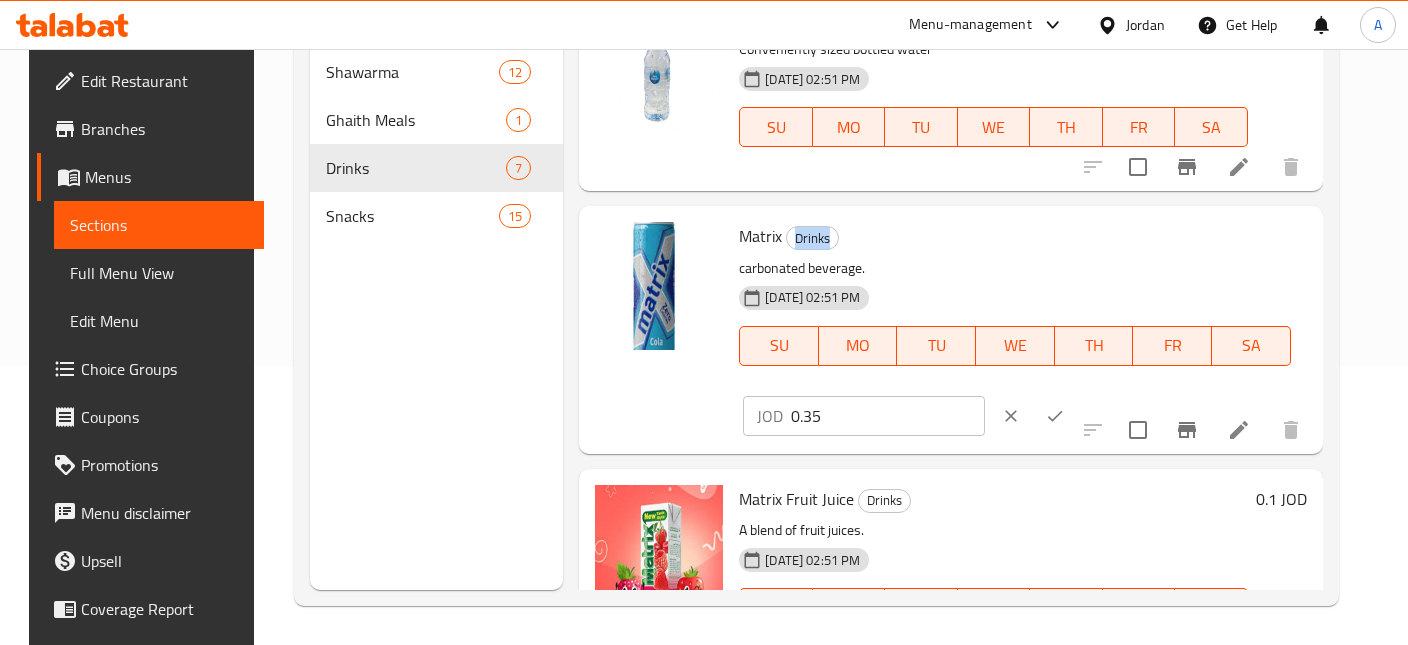 click on "Matrix   Drinks" at bounding box center [1014, 236] 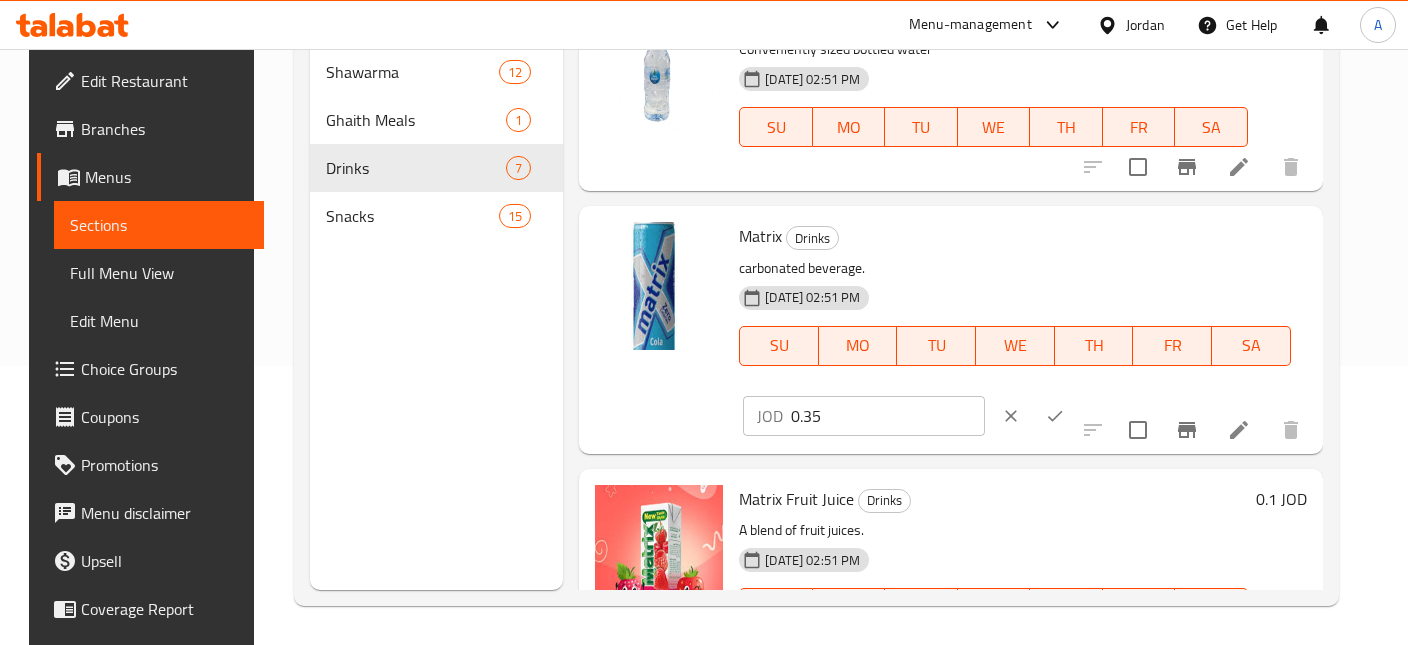 click on "carbonated beverage." at bounding box center [1014, 268] 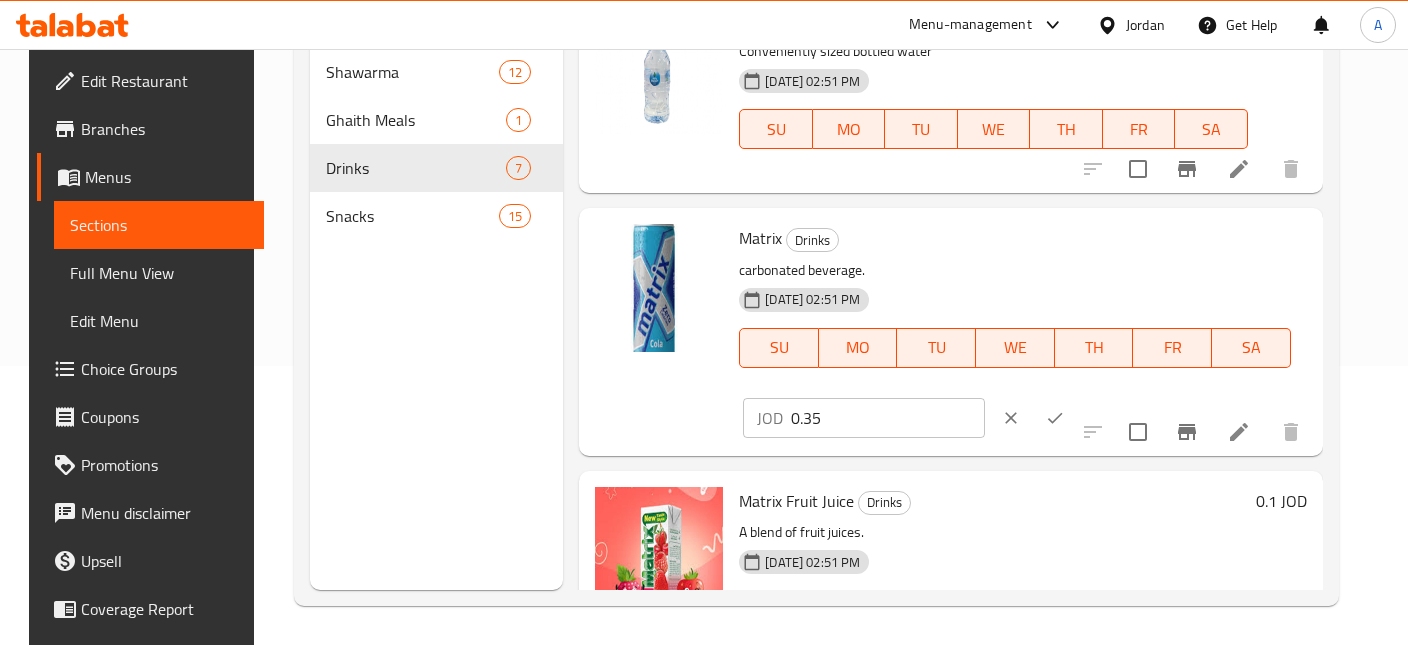 scroll, scrollTop: 459, scrollLeft: 0, axis: vertical 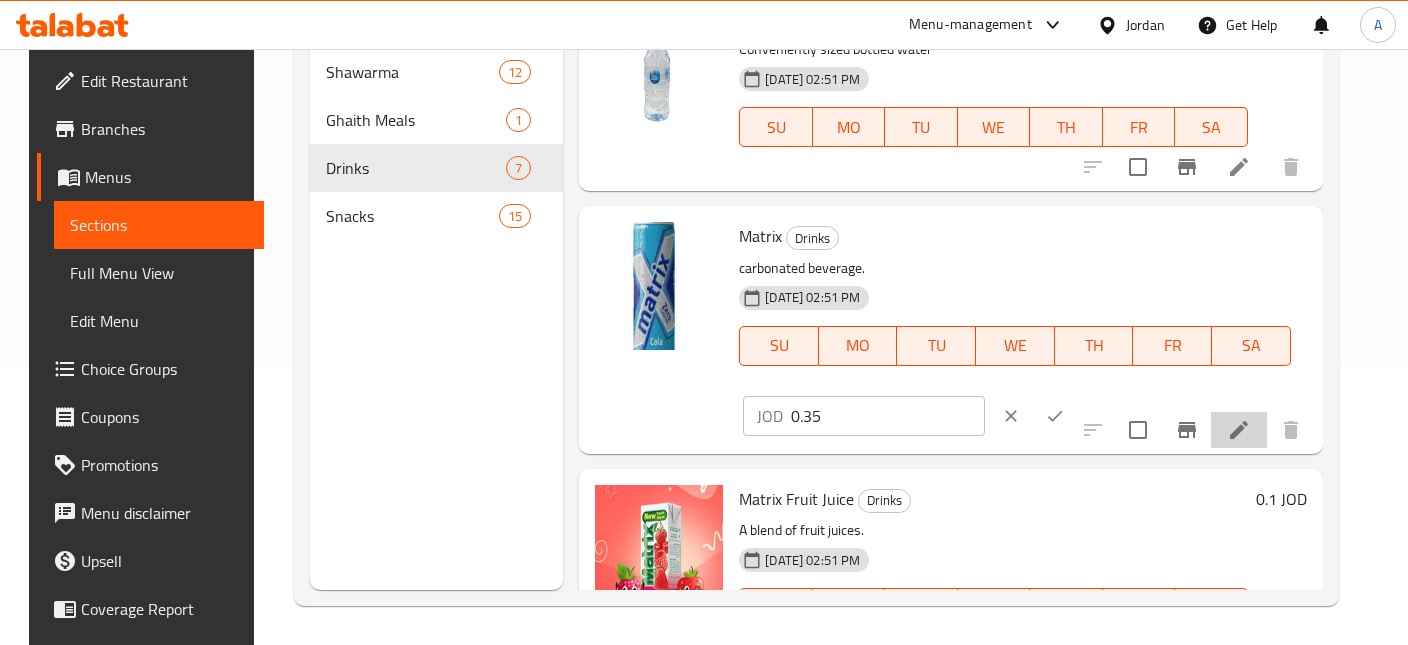 click at bounding box center [1239, 430] 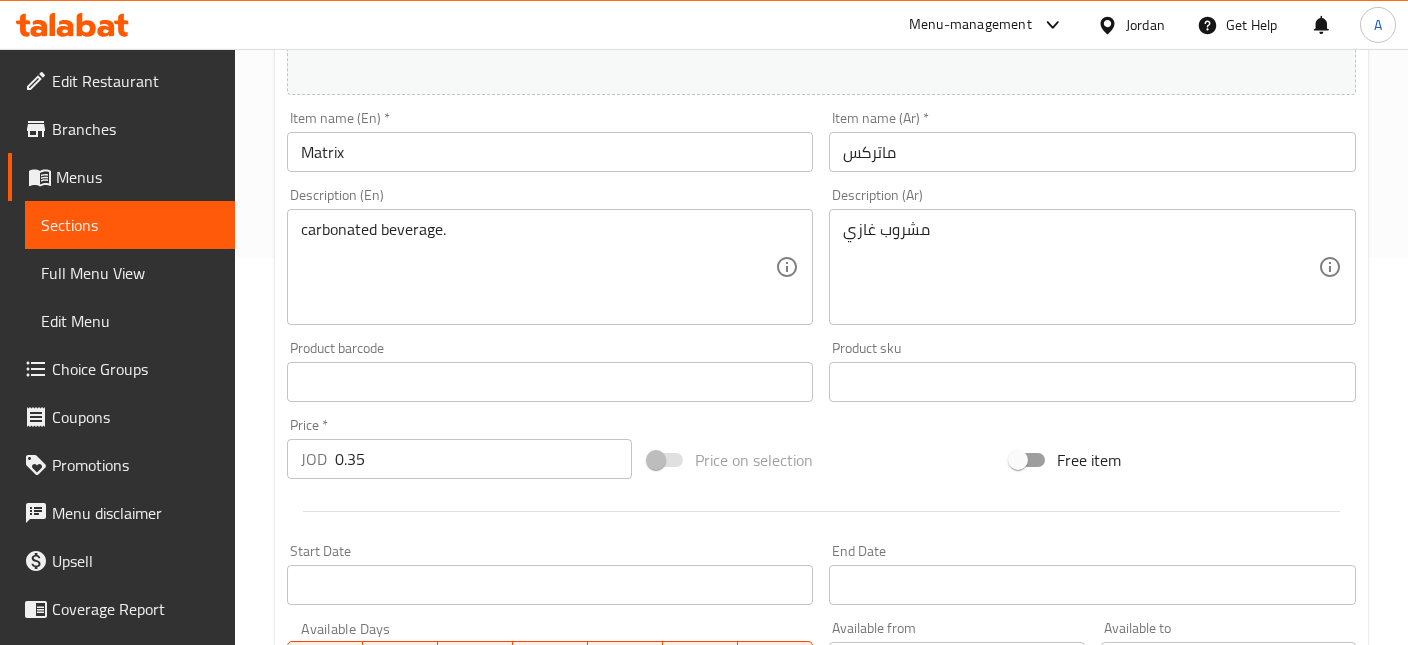 scroll, scrollTop: 422, scrollLeft: 0, axis: vertical 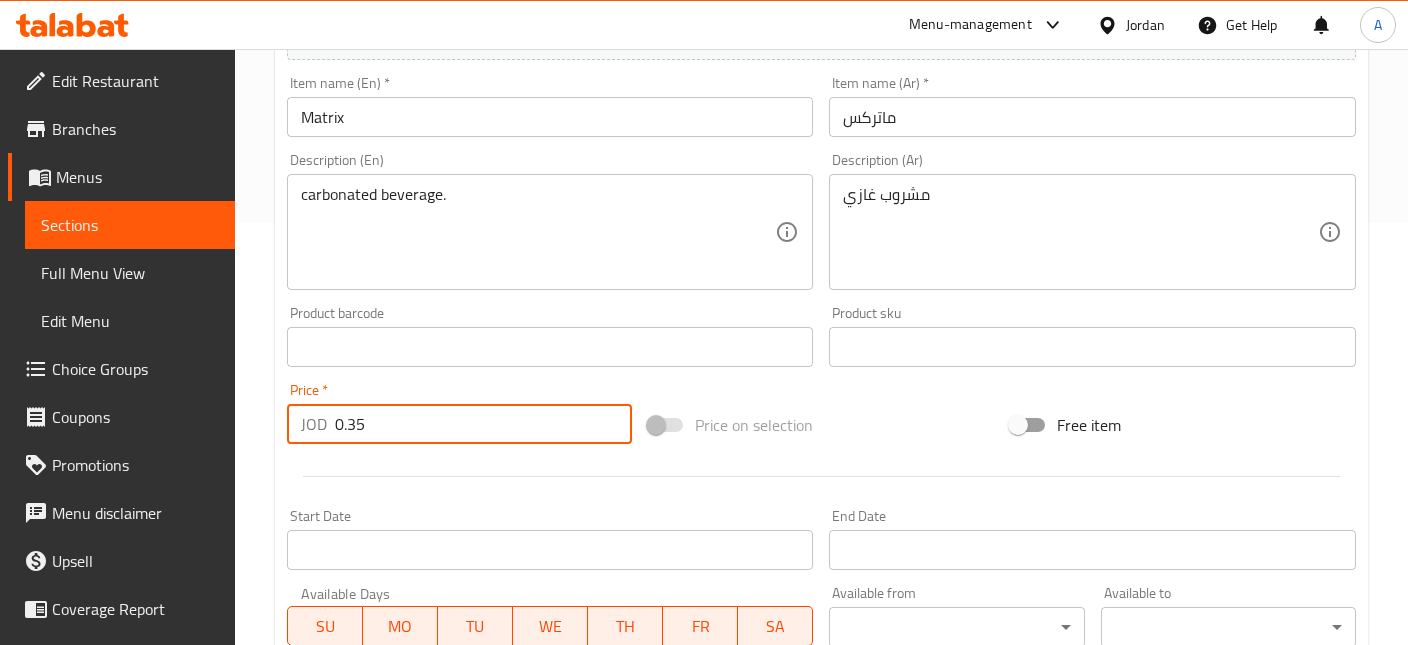 drag, startPoint x: 367, startPoint y: 436, endPoint x: 285, endPoint y: 429, distance: 82.29824 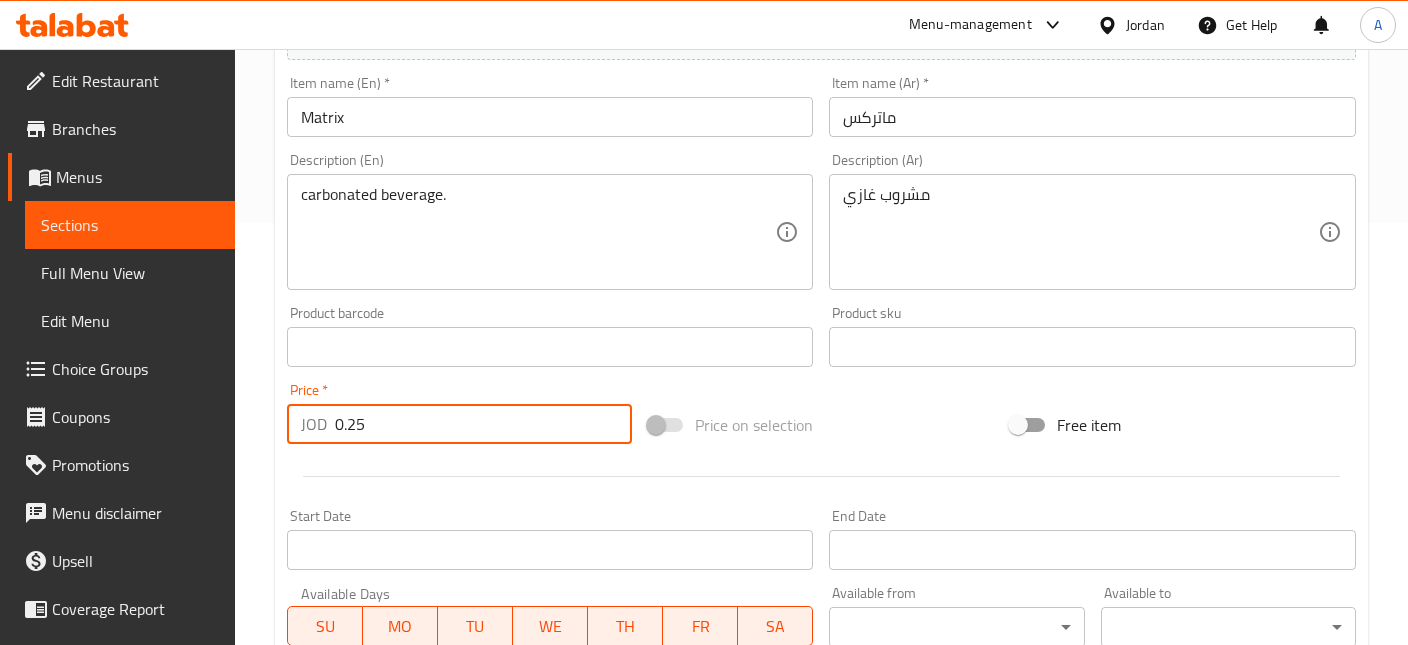 scroll, scrollTop: 795, scrollLeft: 0, axis: vertical 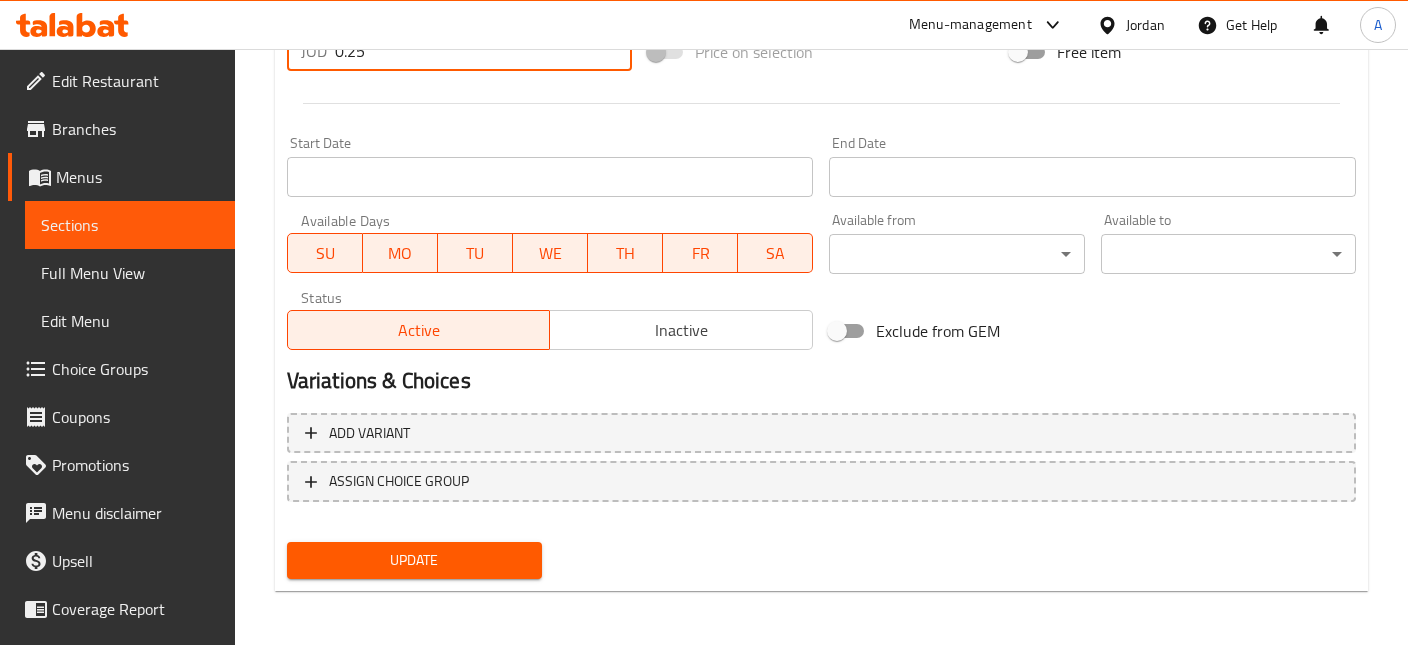 type on "0.25" 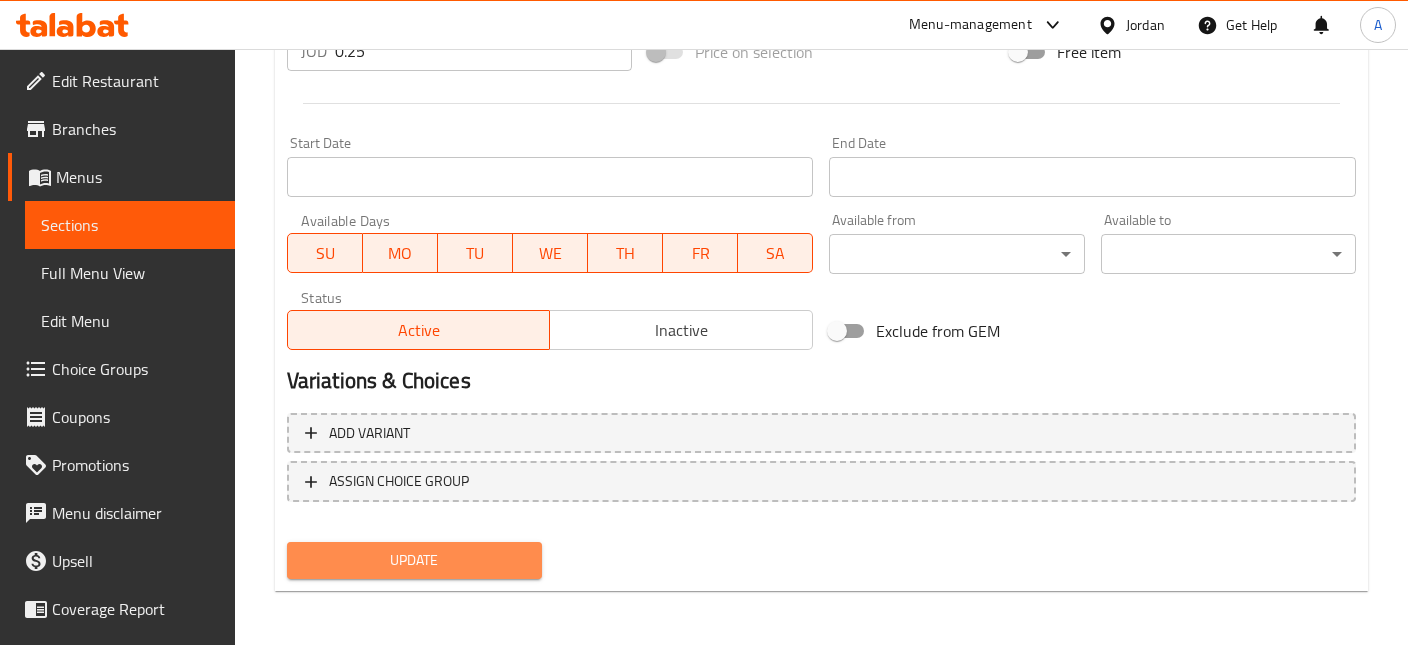 click on "Update" at bounding box center [414, 560] 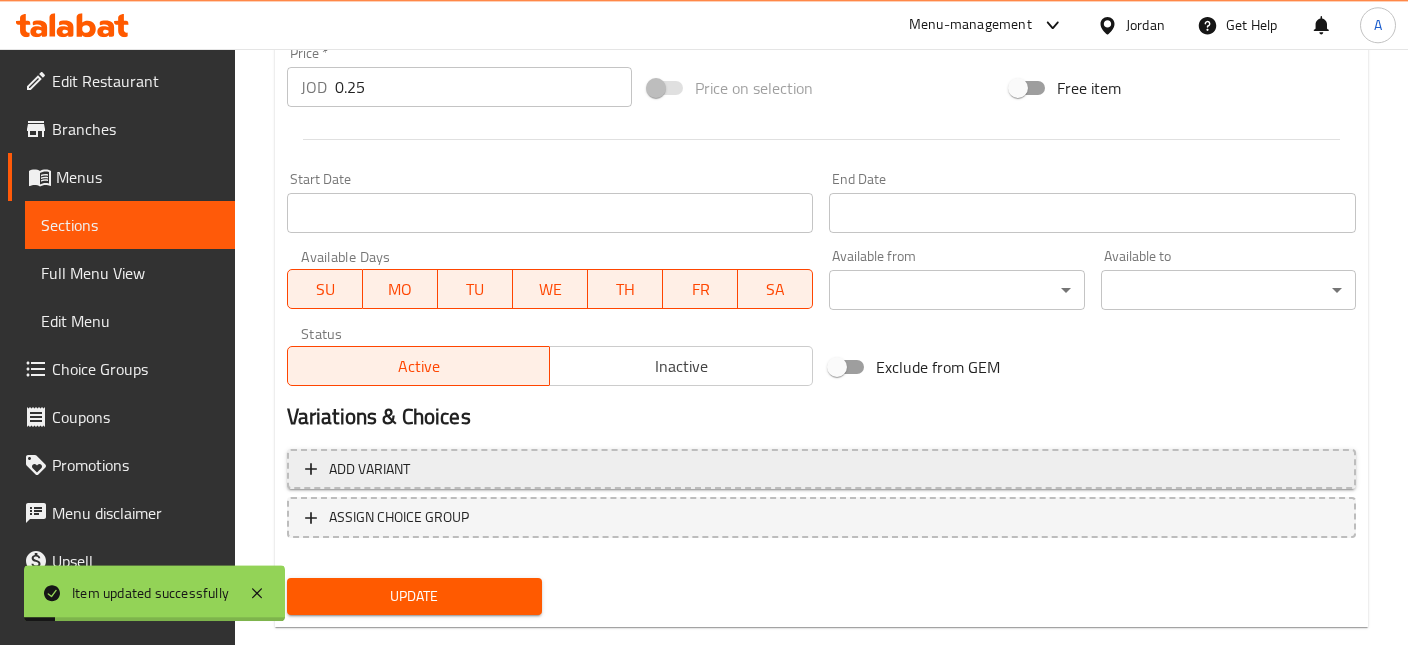 scroll, scrollTop: 795, scrollLeft: 0, axis: vertical 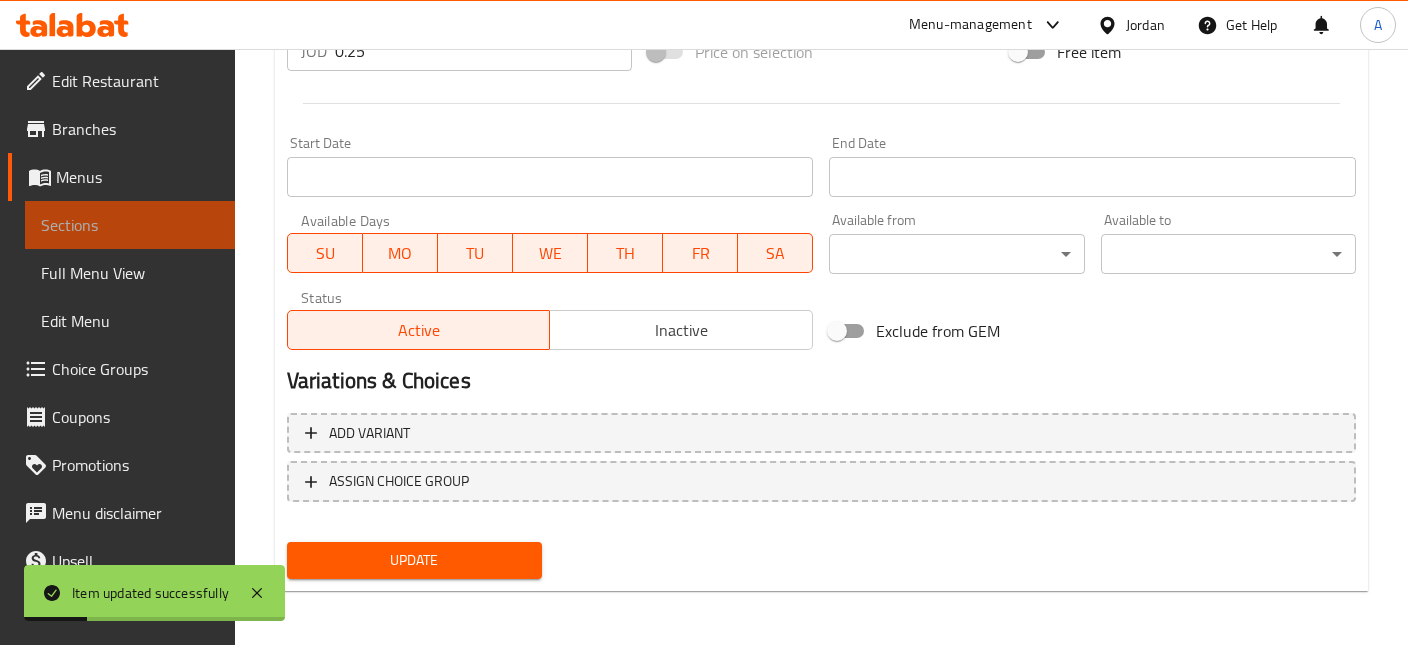click on "Sections" at bounding box center (130, 225) 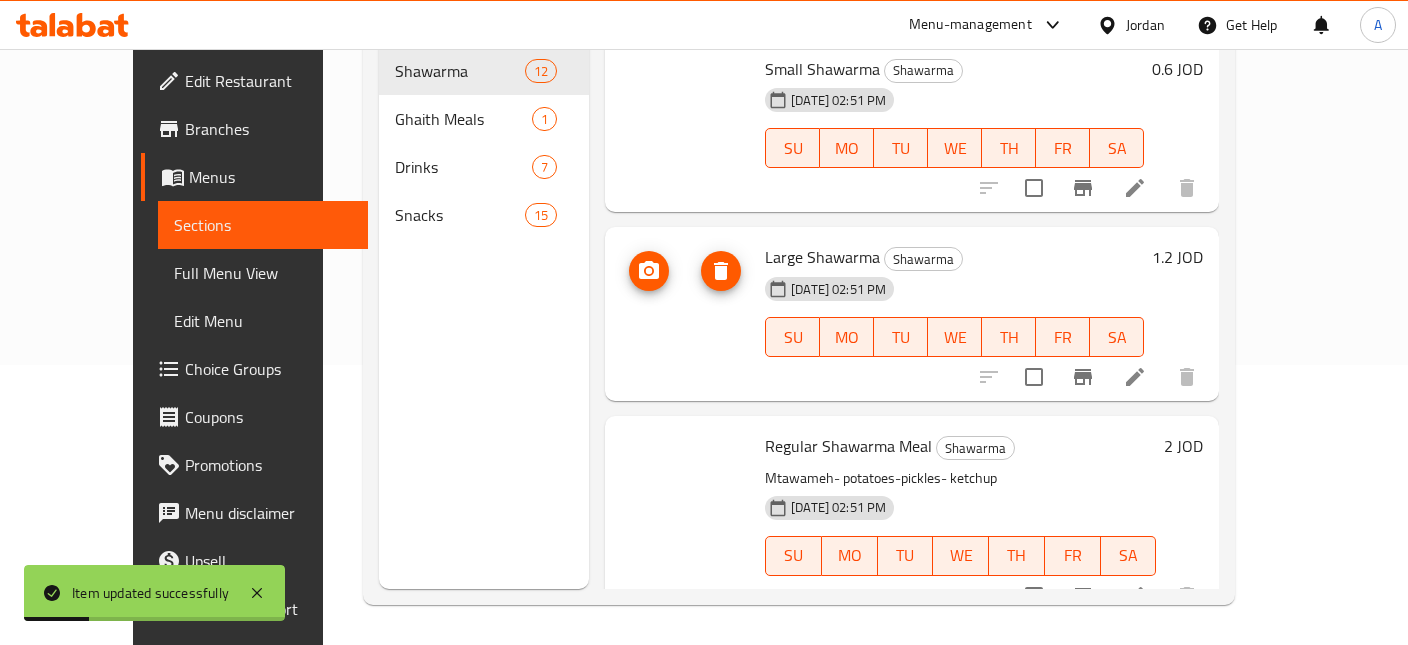 scroll, scrollTop: 279, scrollLeft: 0, axis: vertical 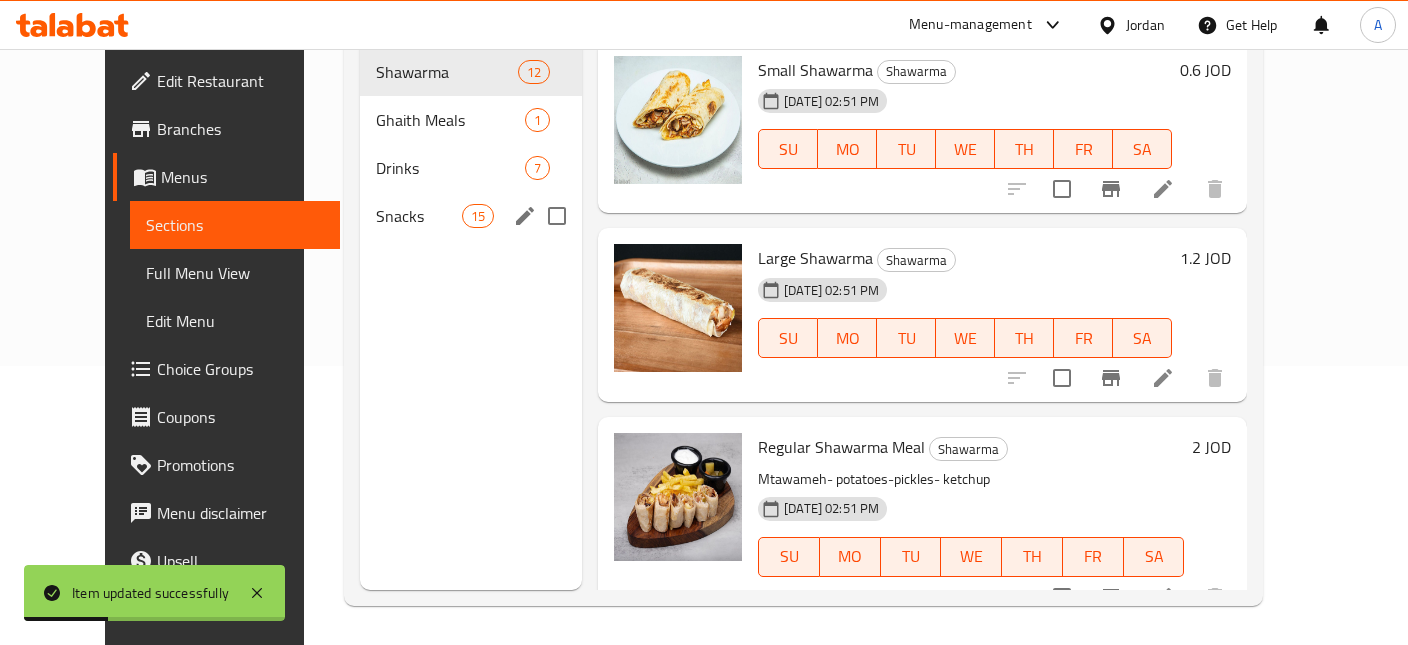 click on "Snacks 15" at bounding box center [471, 216] 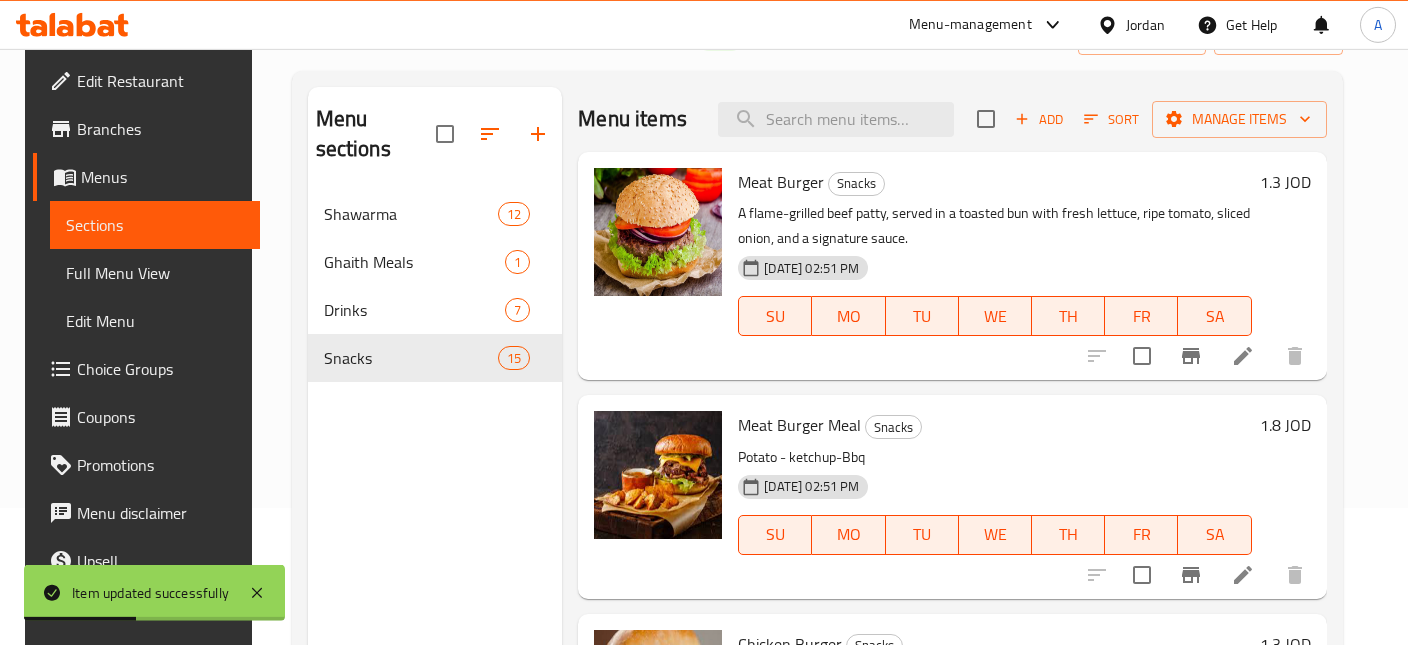 scroll, scrollTop: 0, scrollLeft: 0, axis: both 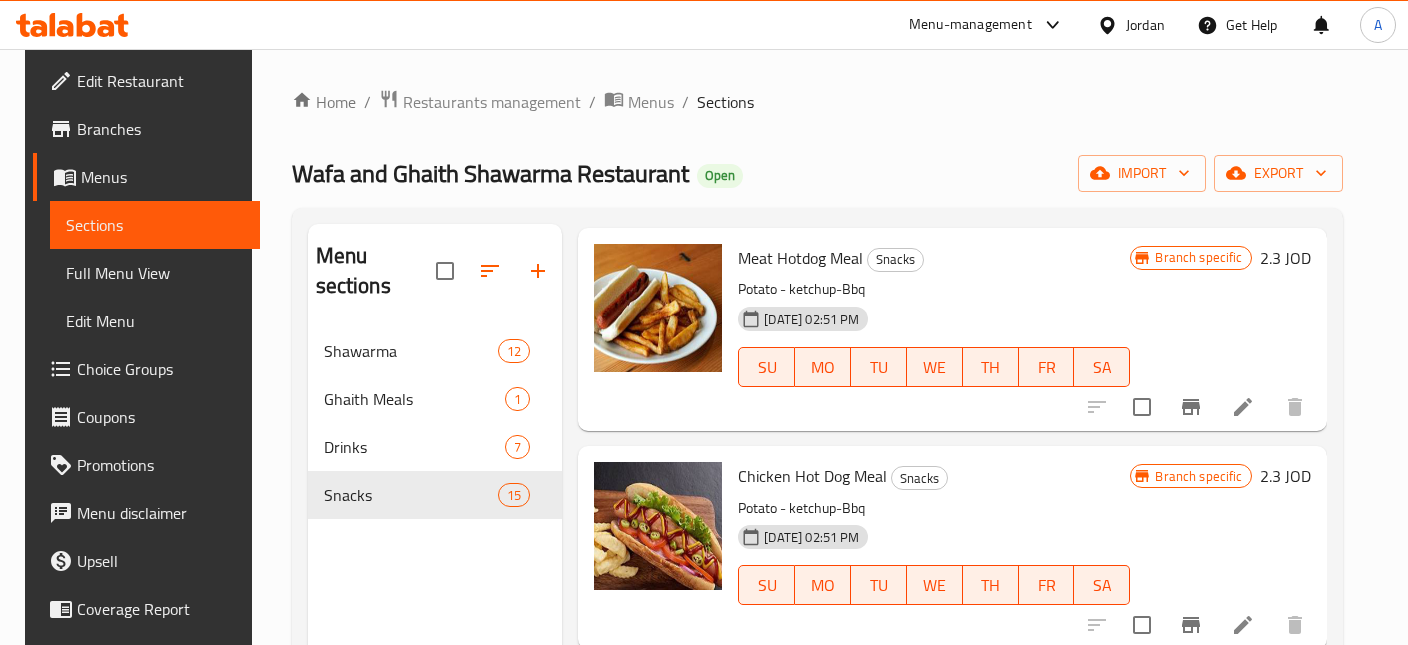 click on "Branch specific" at bounding box center (1198, 476) 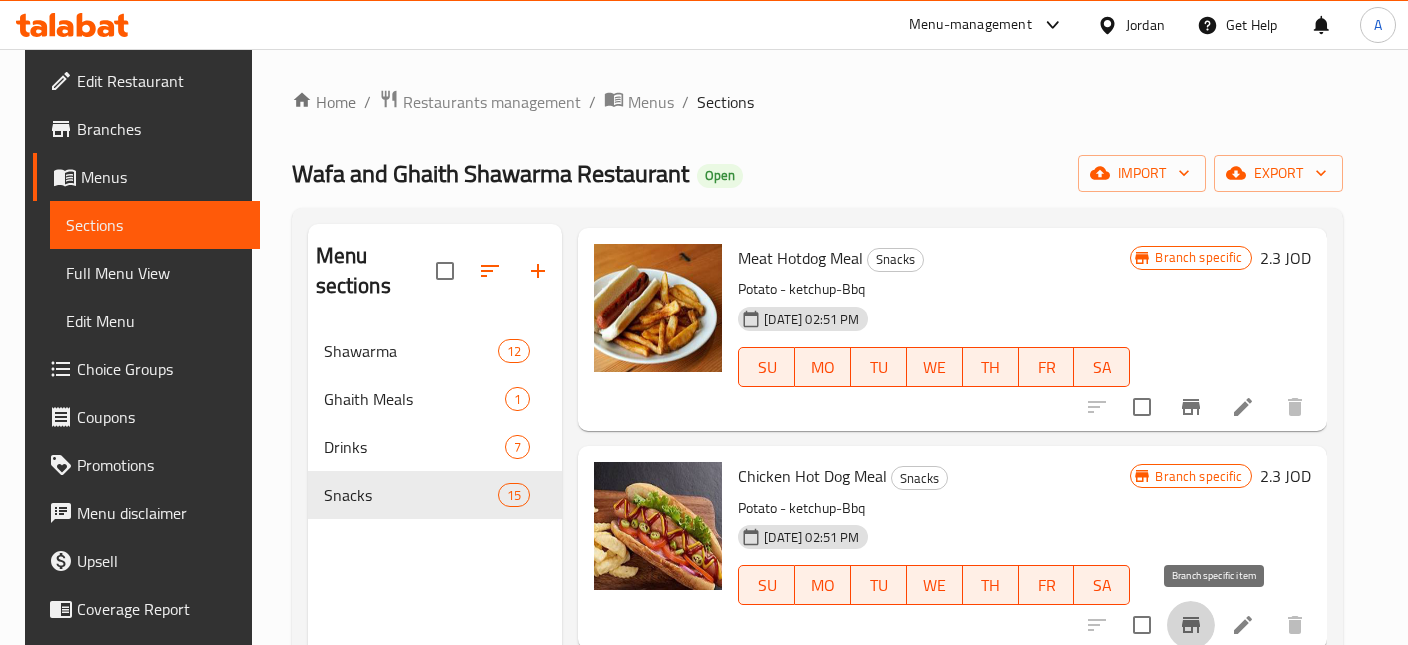 click 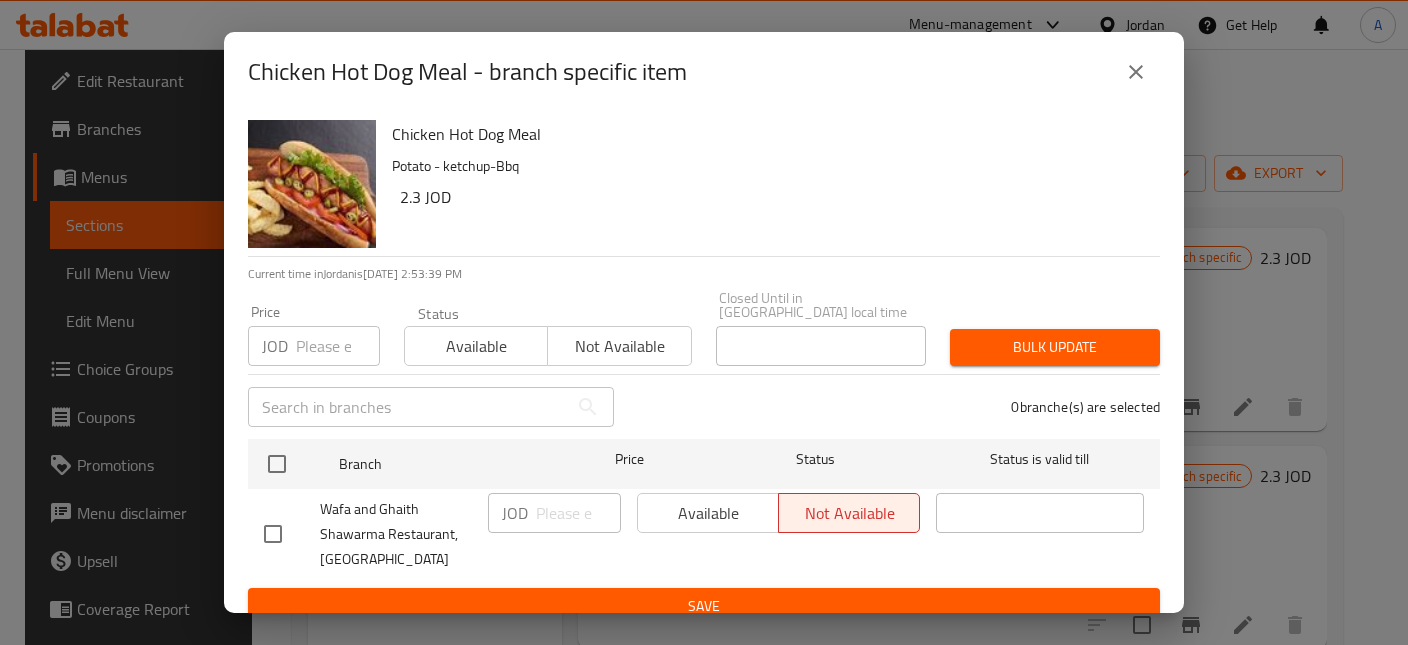 type 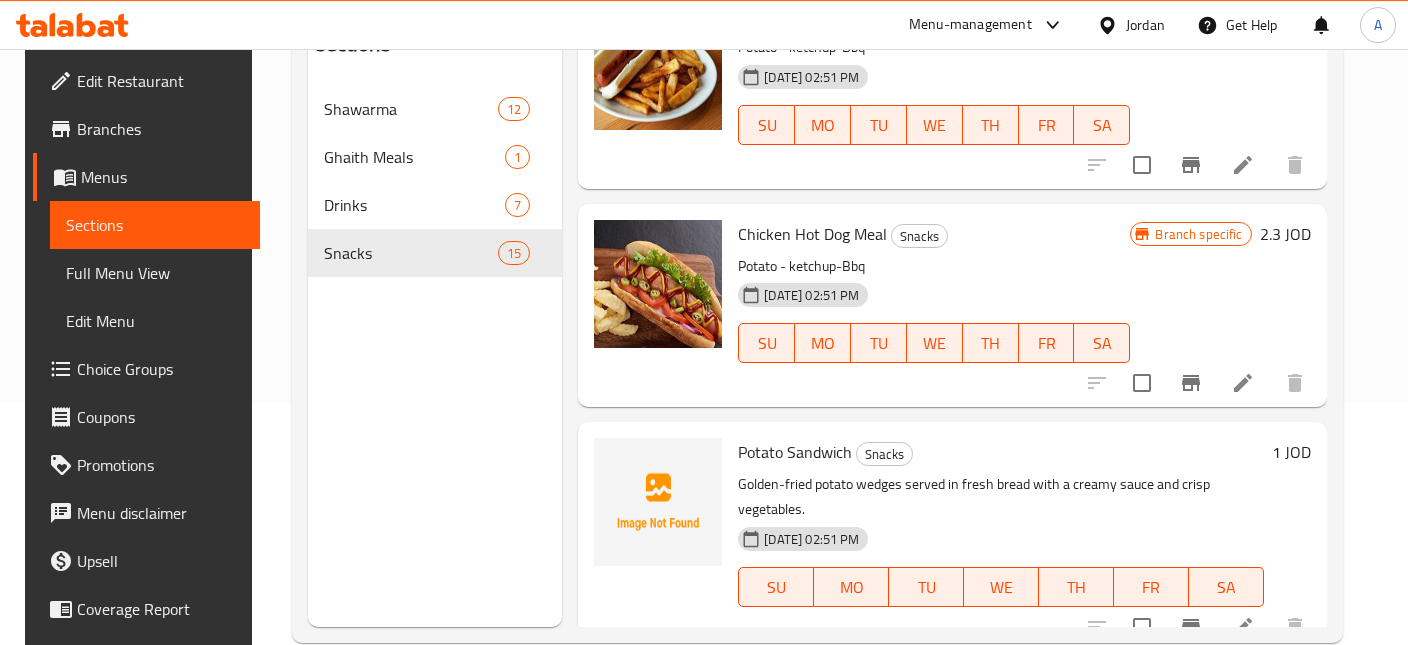 scroll, scrollTop: 242, scrollLeft: 0, axis: vertical 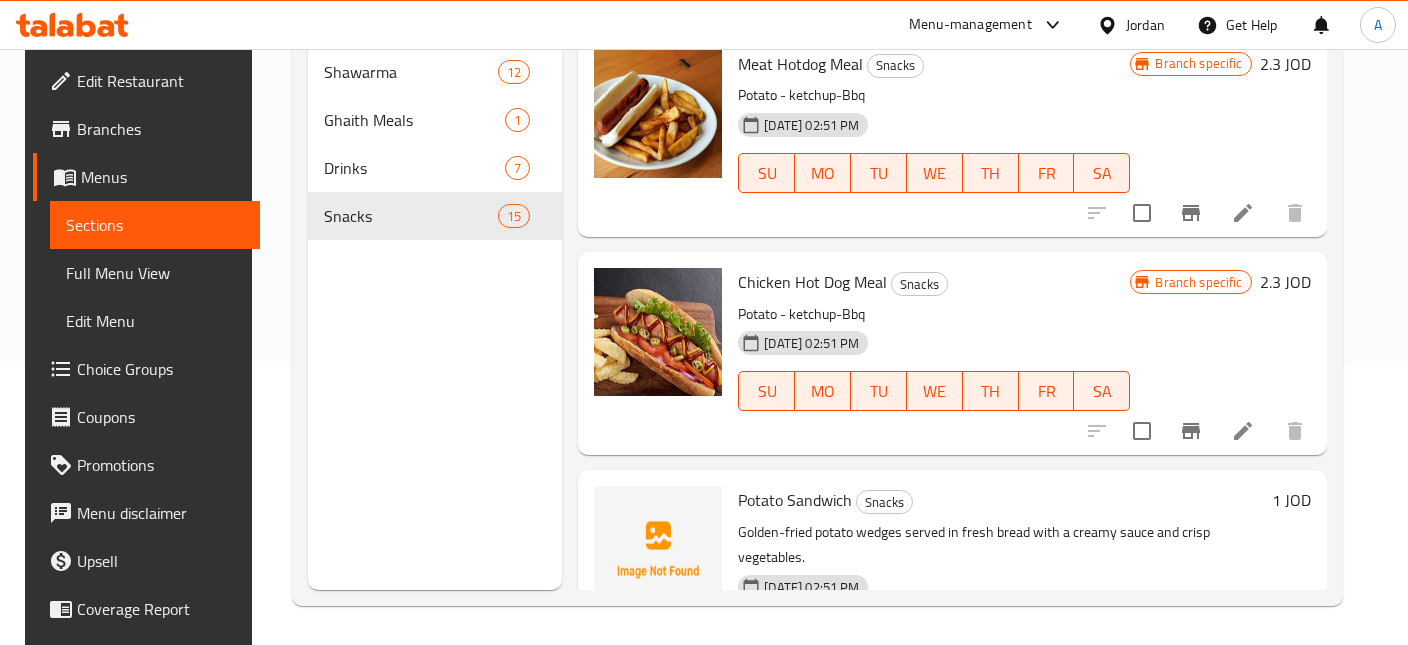 click on "Menu sections Shawarma 12 Ghaith Meals 1 Drinks 7 Snacks 15" at bounding box center [435, 267] 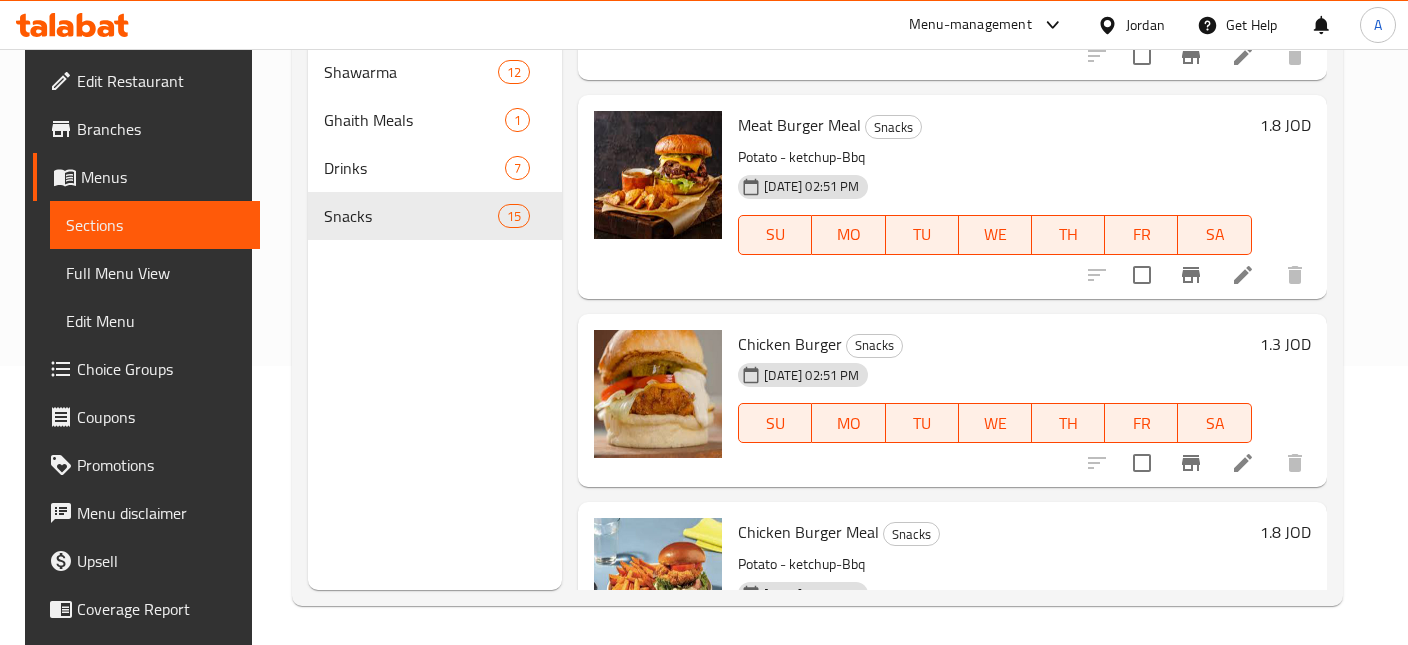 scroll, scrollTop: 0, scrollLeft: 0, axis: both 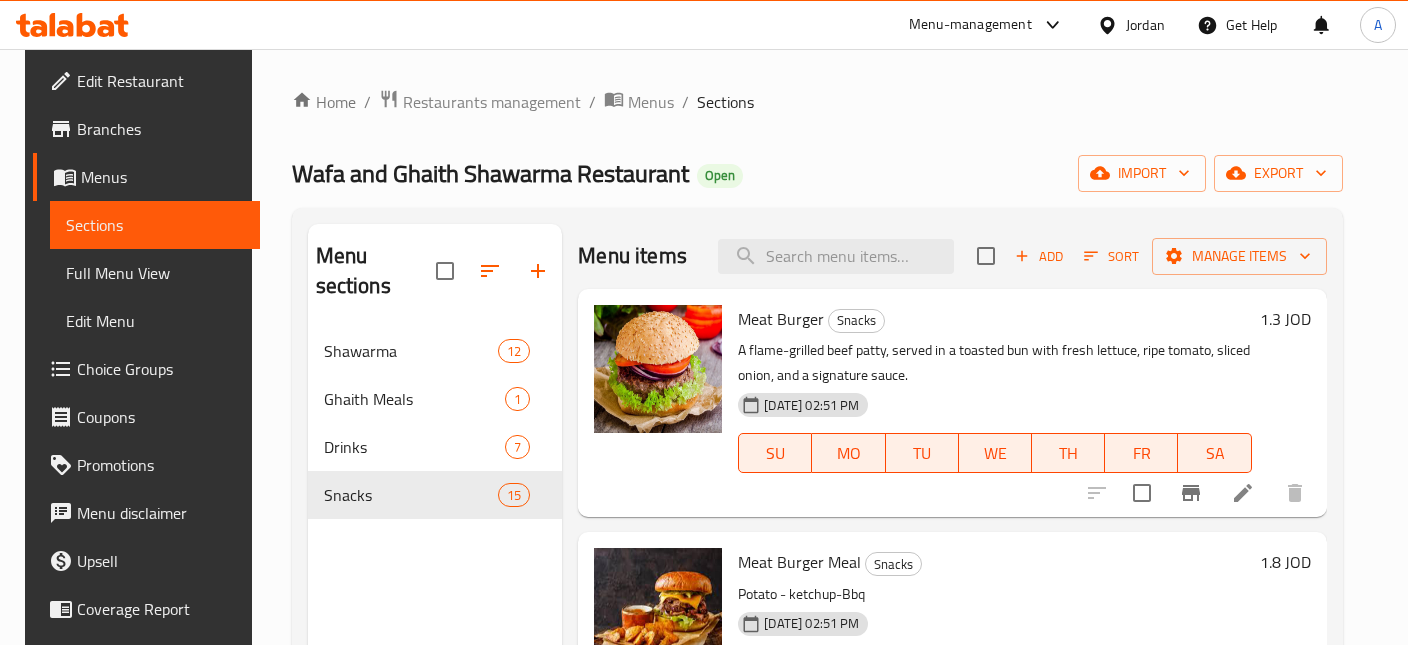 click on "Menu sections Shawarma 12 Ghaith Meals 1 Drinks 7 Snacks 15 Menu items Add Sort Manage items Meat Burger   Snacks A flame-grilled beef [PERSON_NAME], served in a toasted bun with fresh lettuce, ripe tomato, sliced onion, and a signature sauce. [DATE] 02:51 PM SU MO TU WE TH FR SA 1.3   JOD Meat Burger Meal   Snacks Potato - ketchup-Bbq  [DATE] 02:51 PM SU MO TU WE TH FR SA 1.8   JOD Chicken Burger   Snacks [DATE] 02:51 PM SU MO TU WE TH FR SA 1.3   JOD Chicken Burger Meal   Snacks Potato - ketchup-Bbq  [DATE] 02:51 PM SU MO TU WE TH FR SA 1.8   JOD Zinger Sandwich   Snacks A spicy crispy fried chicken fillet, served in a bun with lettuce and a zesty sauce. [DATE] 02:51 PM SU MO TU WE TH FR SA 1.5   JOD Zinger Meal   Snacks Potato - ketchup-Bbq  [DATE] 02:51 PM SU MO TU WE TH FR SA 2.3   JOD Cordon Bleu Sandwich   Snacks A breaded chicken fillet filled with smoked beef and melted cheese, served in a bun with fresh lettuce and a creamy sauce. [DATE] 02:51 PM SU MO TU WE TH FR SA 1.5   JOD" at bounding box center [817, 546] 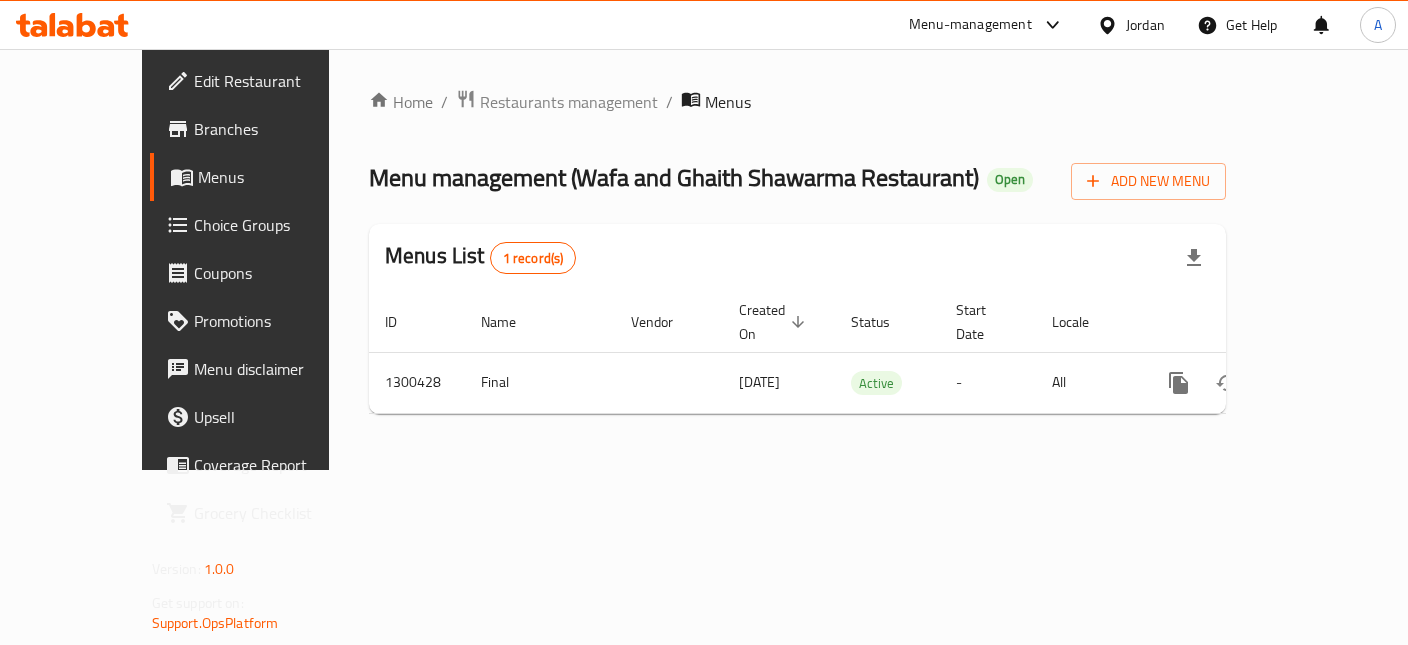 click on "Branches" at bounding box center (277, 129) 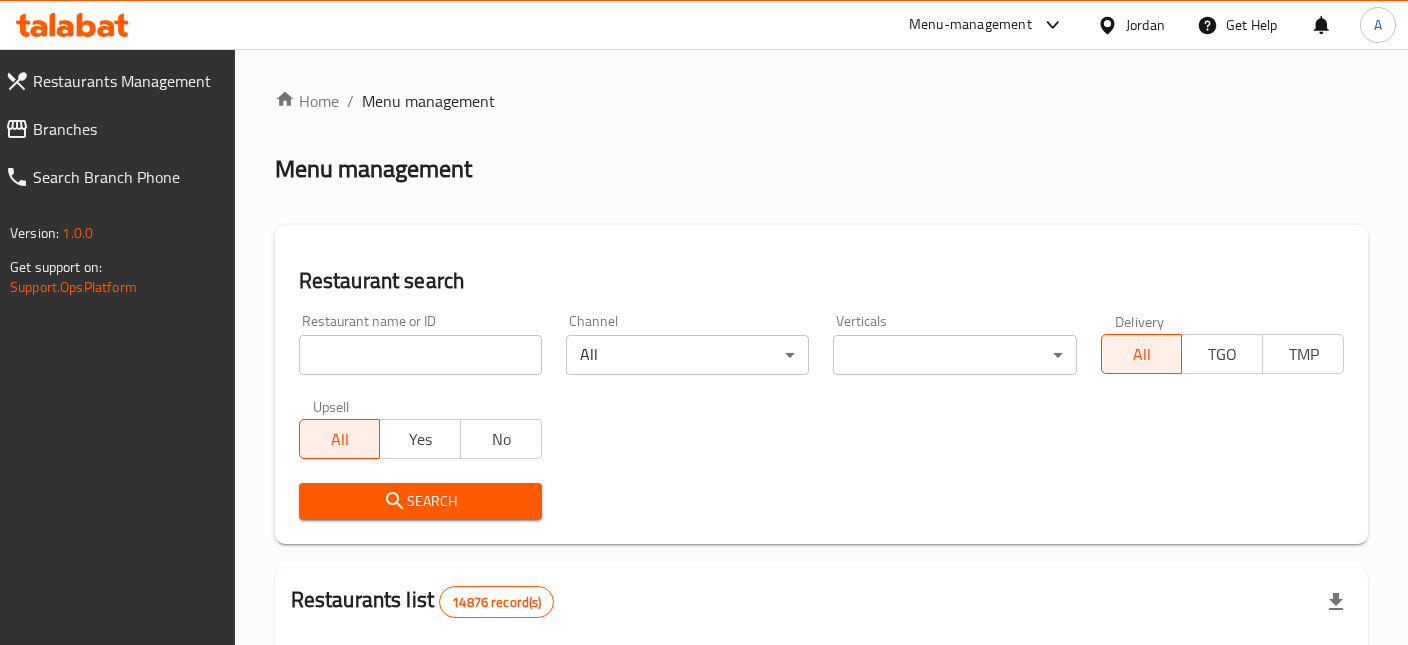 scroll, scrollTop: 0, scrollLeft: 0, axis: both 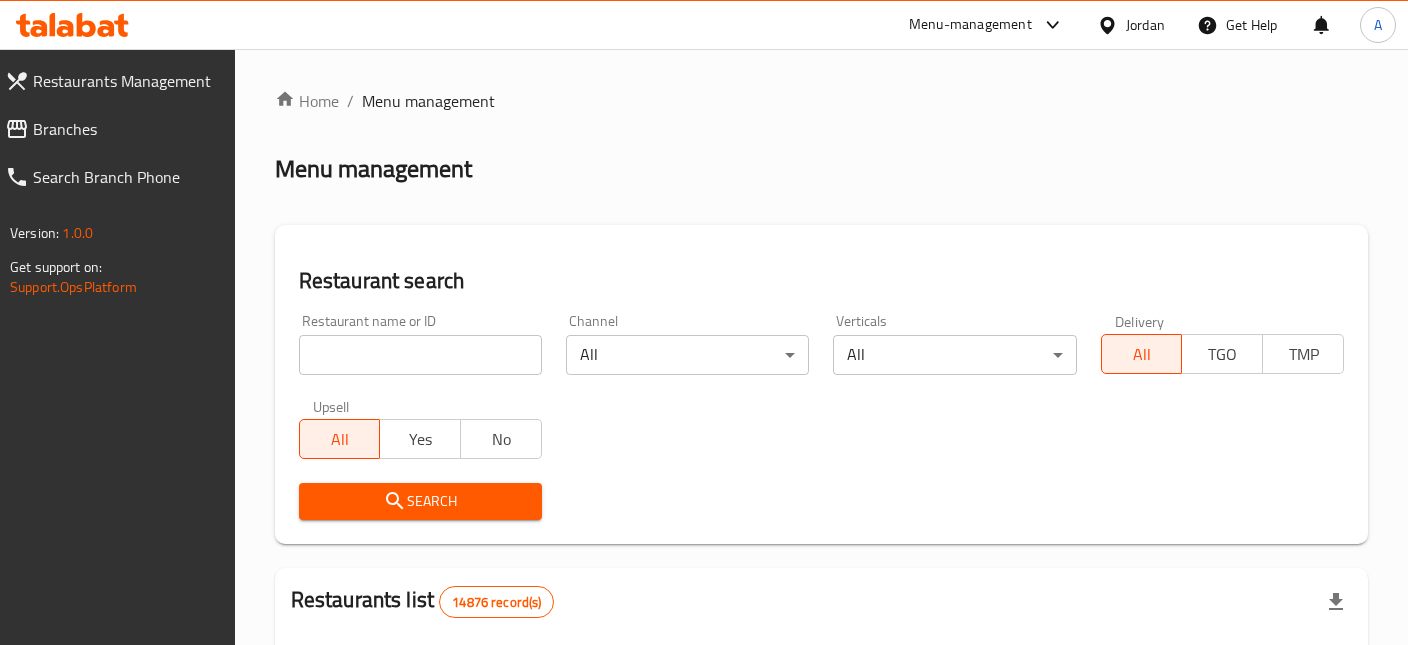 click on "Menu-management" at bounding box center (987, 25) 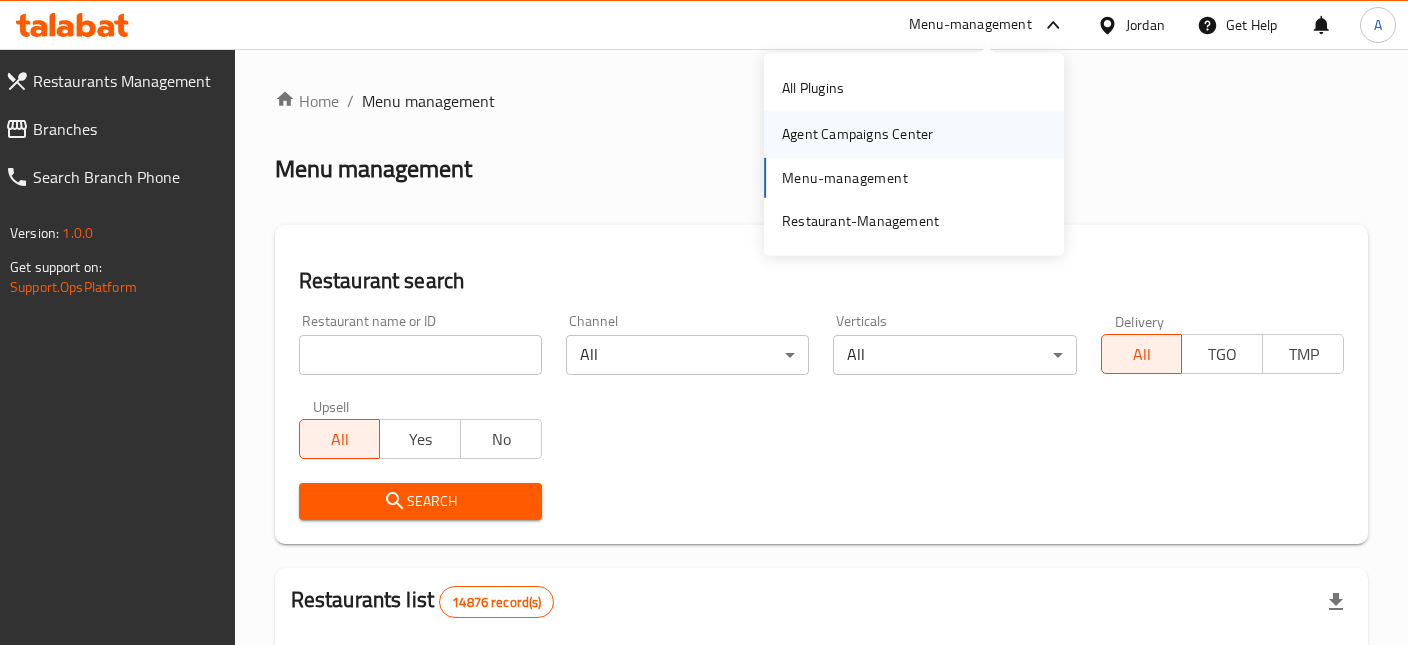 click on "Agent Campaigns Center" at bounding box center (857, 134) 